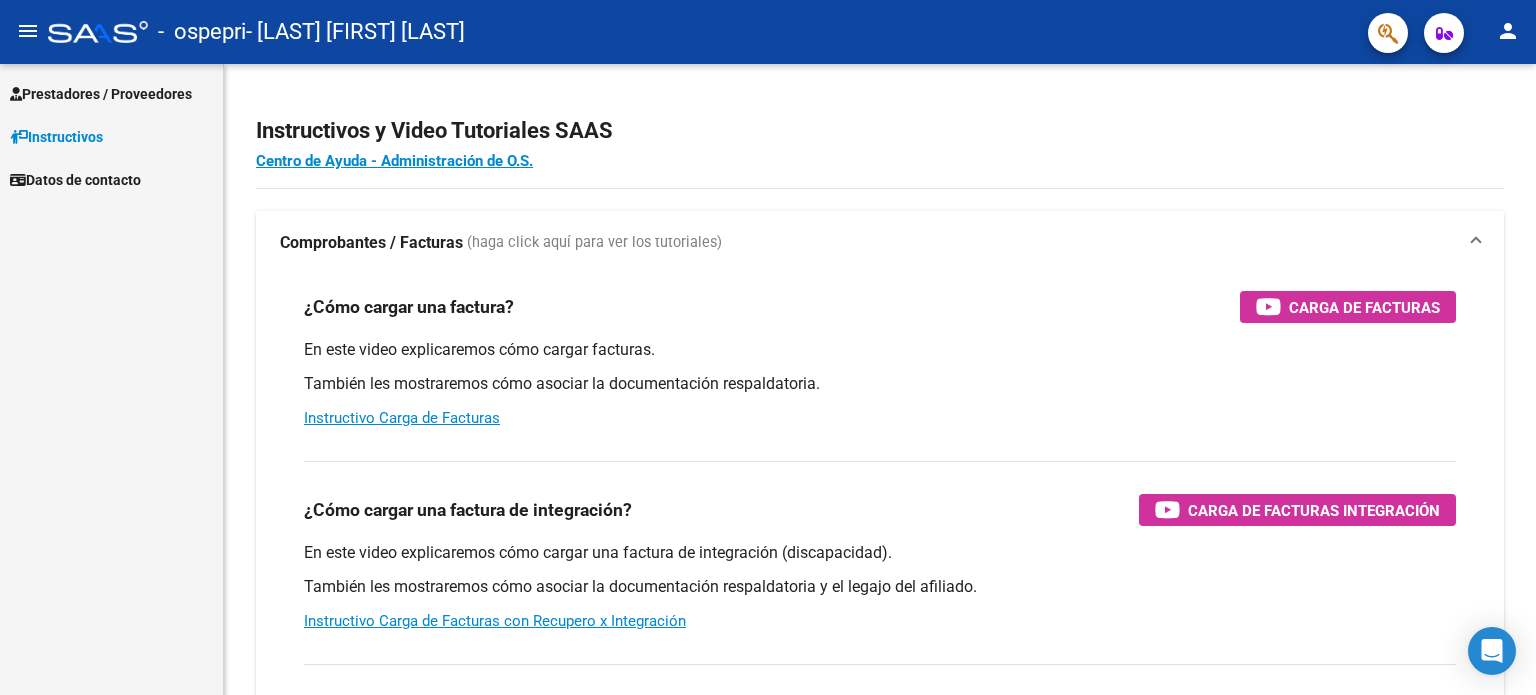 scroll, scrollTop: 0, scrollLeft: 0, axis: both 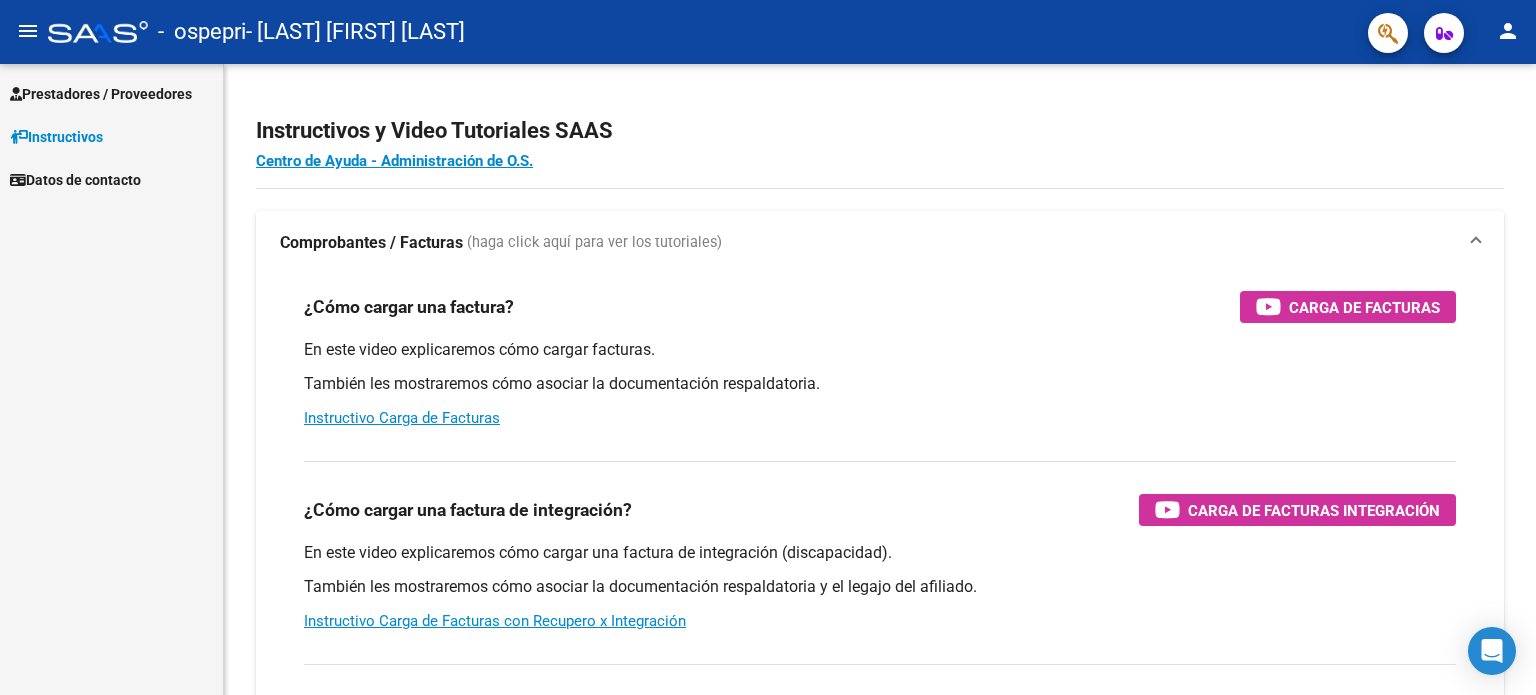 click on "Prestadores / Proveedores" at bounding box center [101, 94] 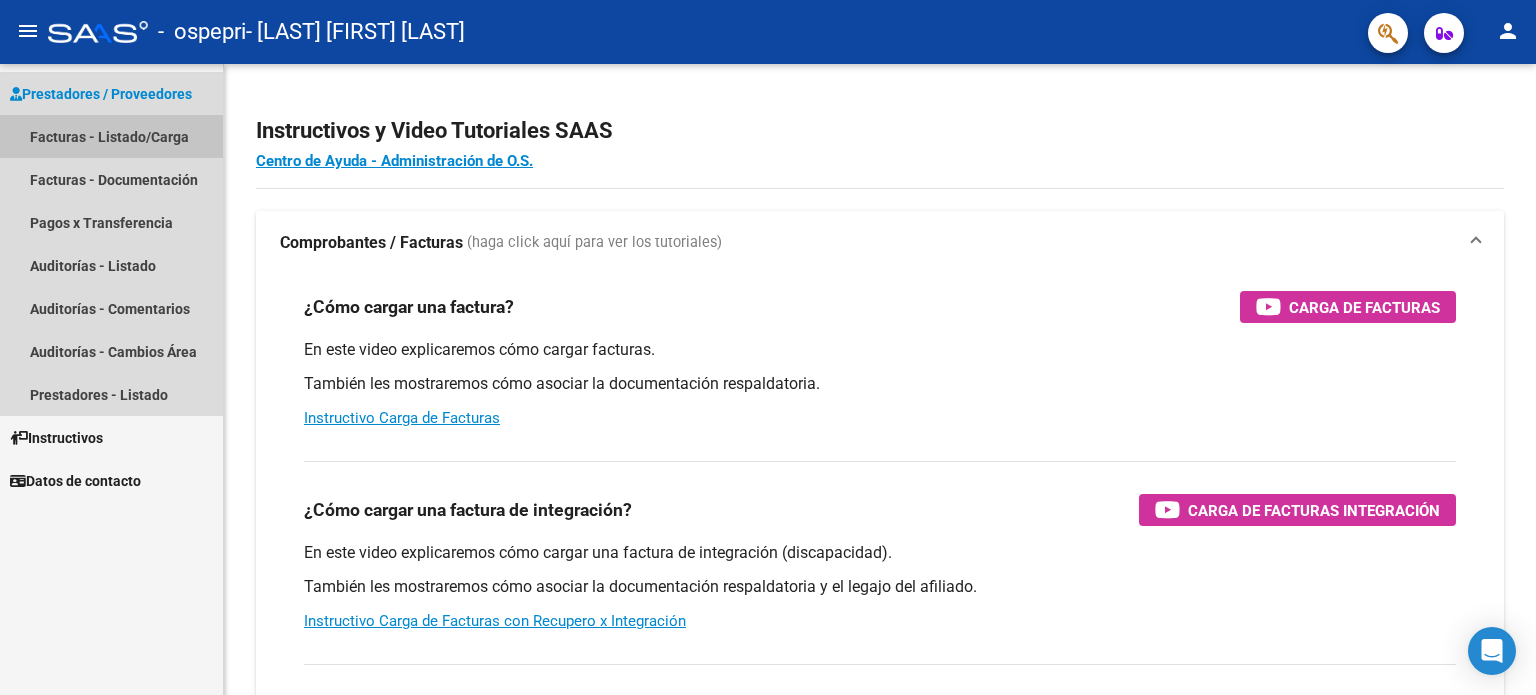 click on "Facturas - Listado/Carga" at bounding box center (111, 136) 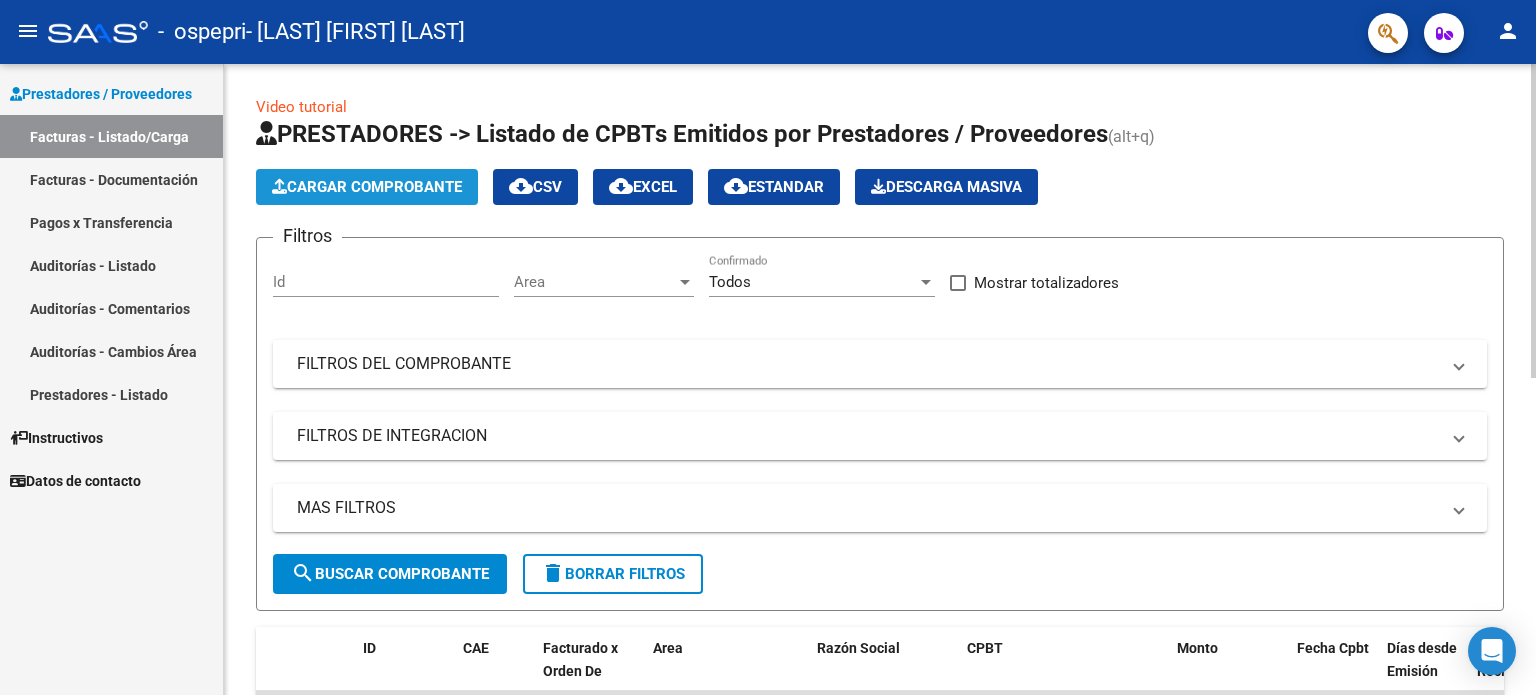 click on "Cargar Comprobante" 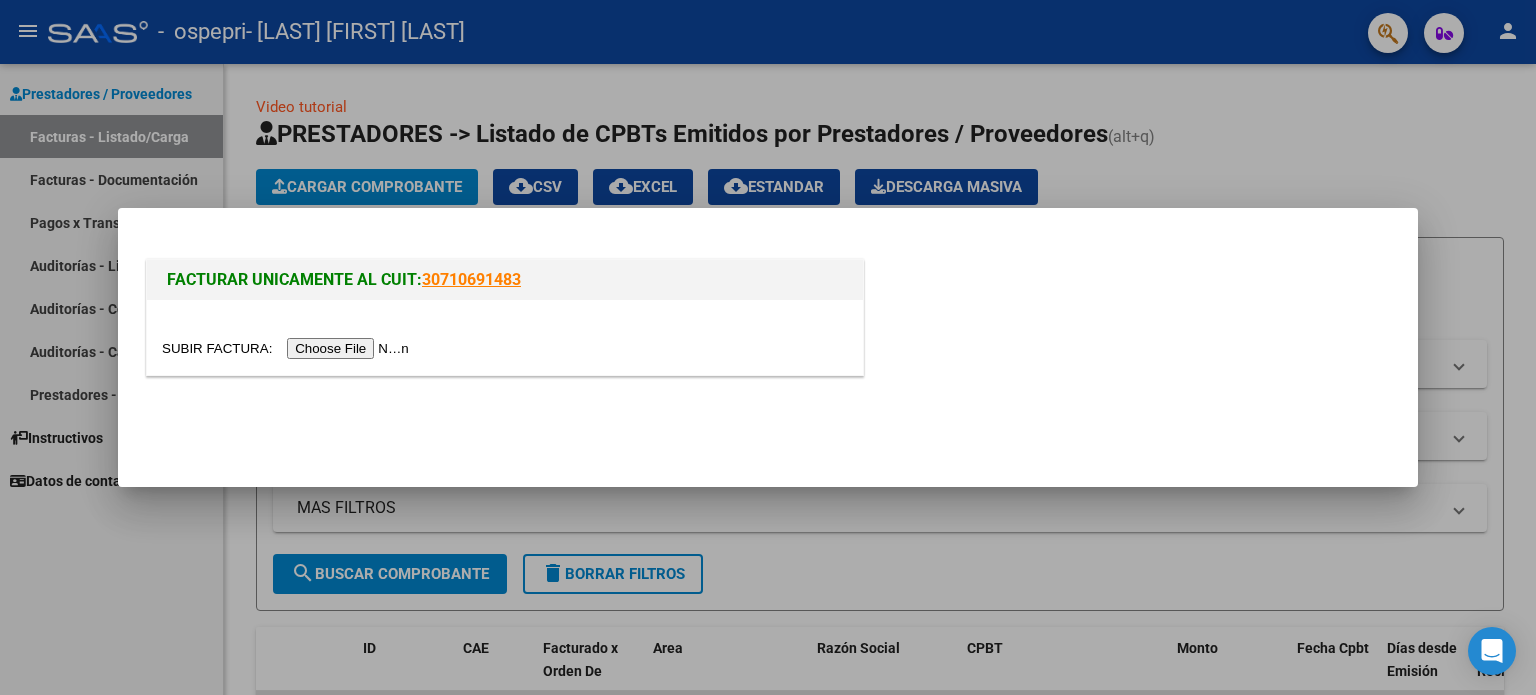 click at bounding box center [288, 348] 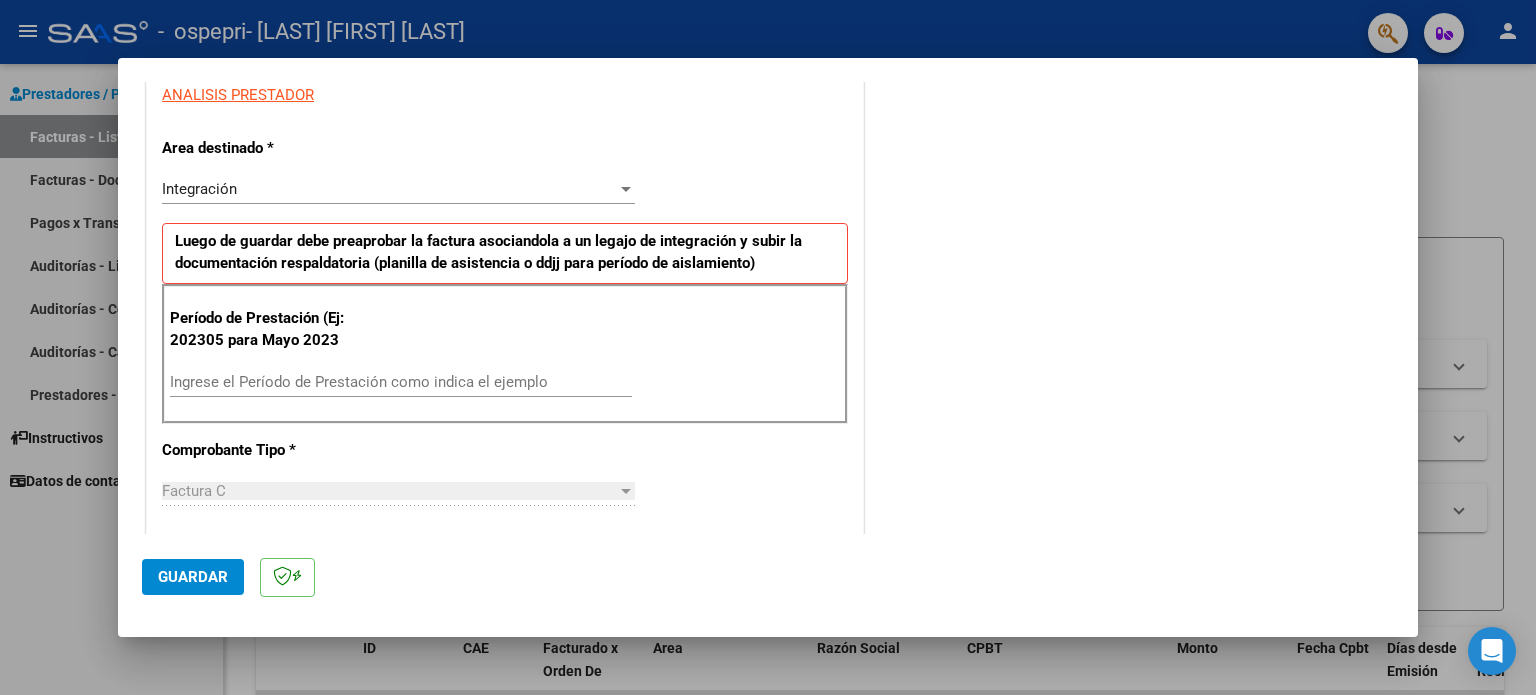 scroll, scrollTop: 383, scrollLeft: 0, axis: vertical 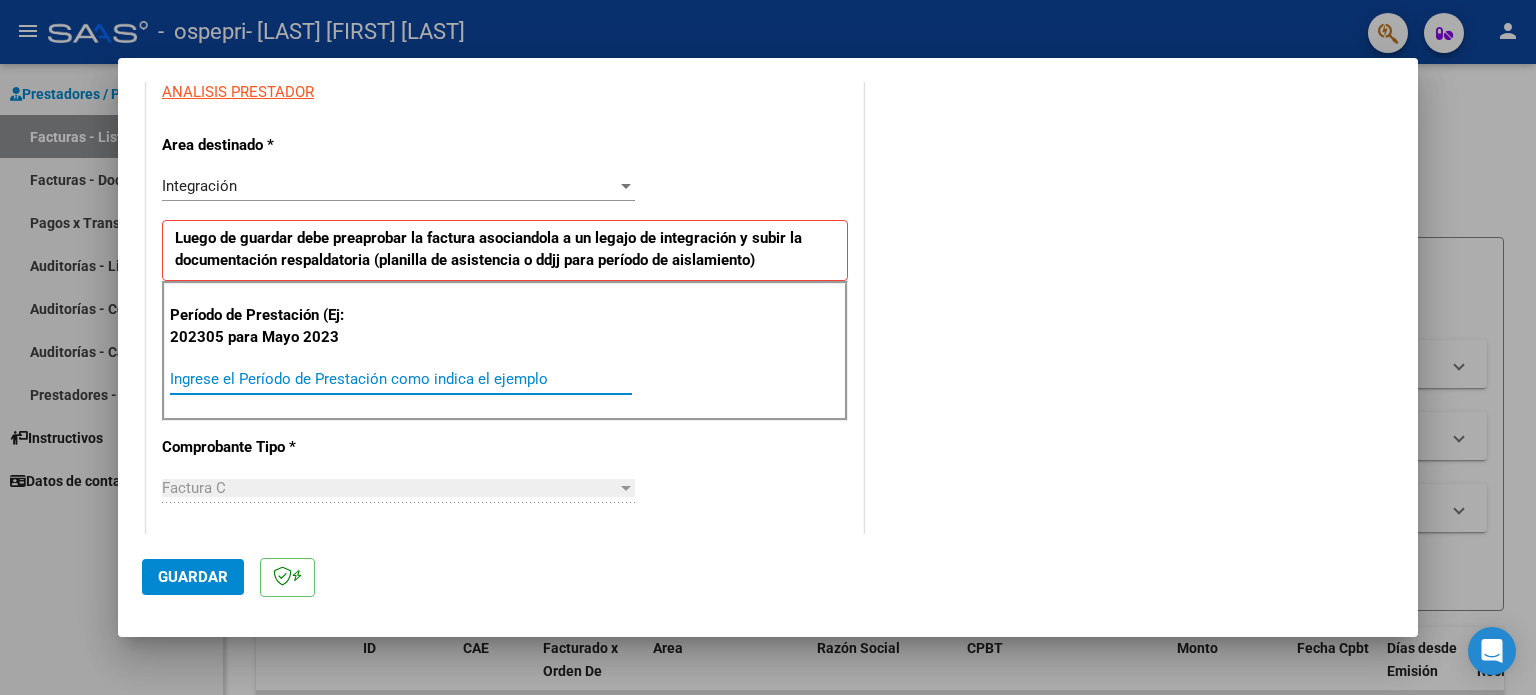 click on "Ingrese el Período de Prestación como indica el ejemplo" at bounding box center [401, 379] 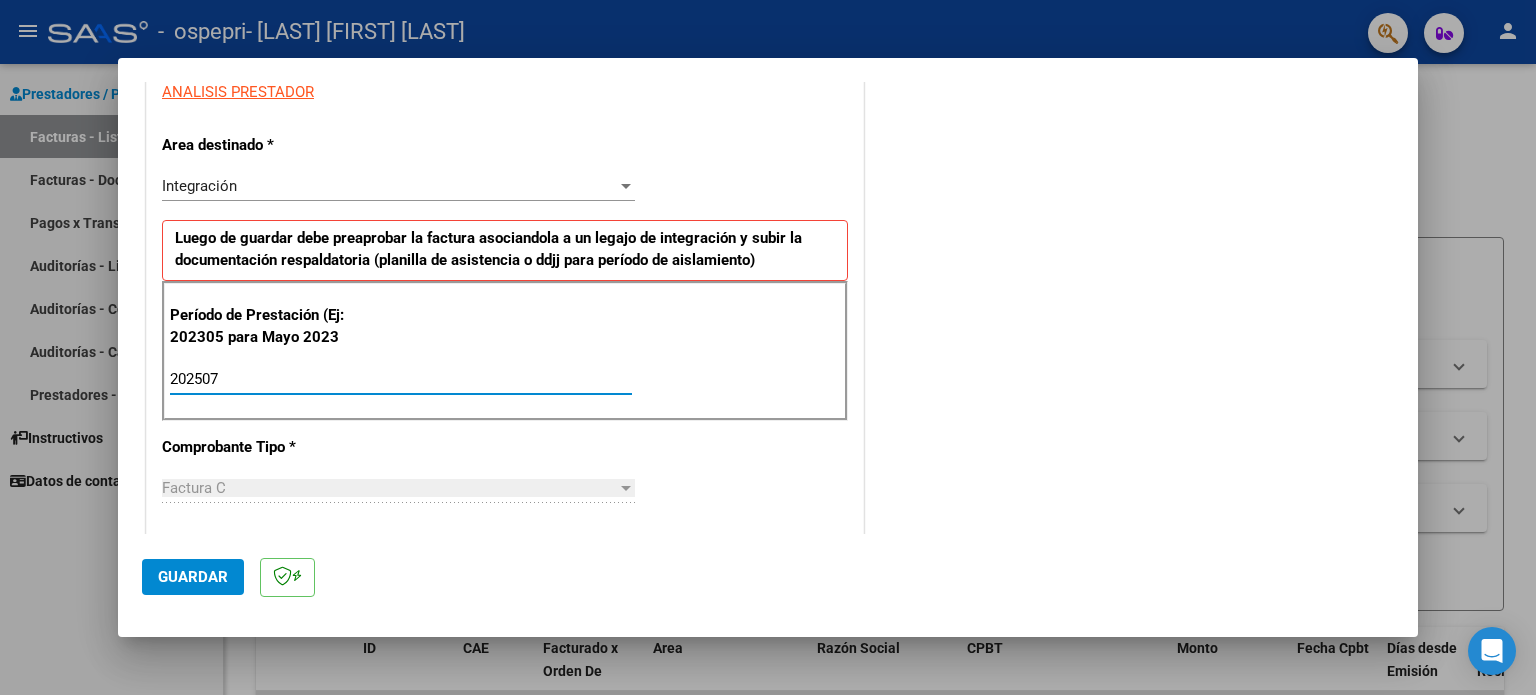 type on "202507" 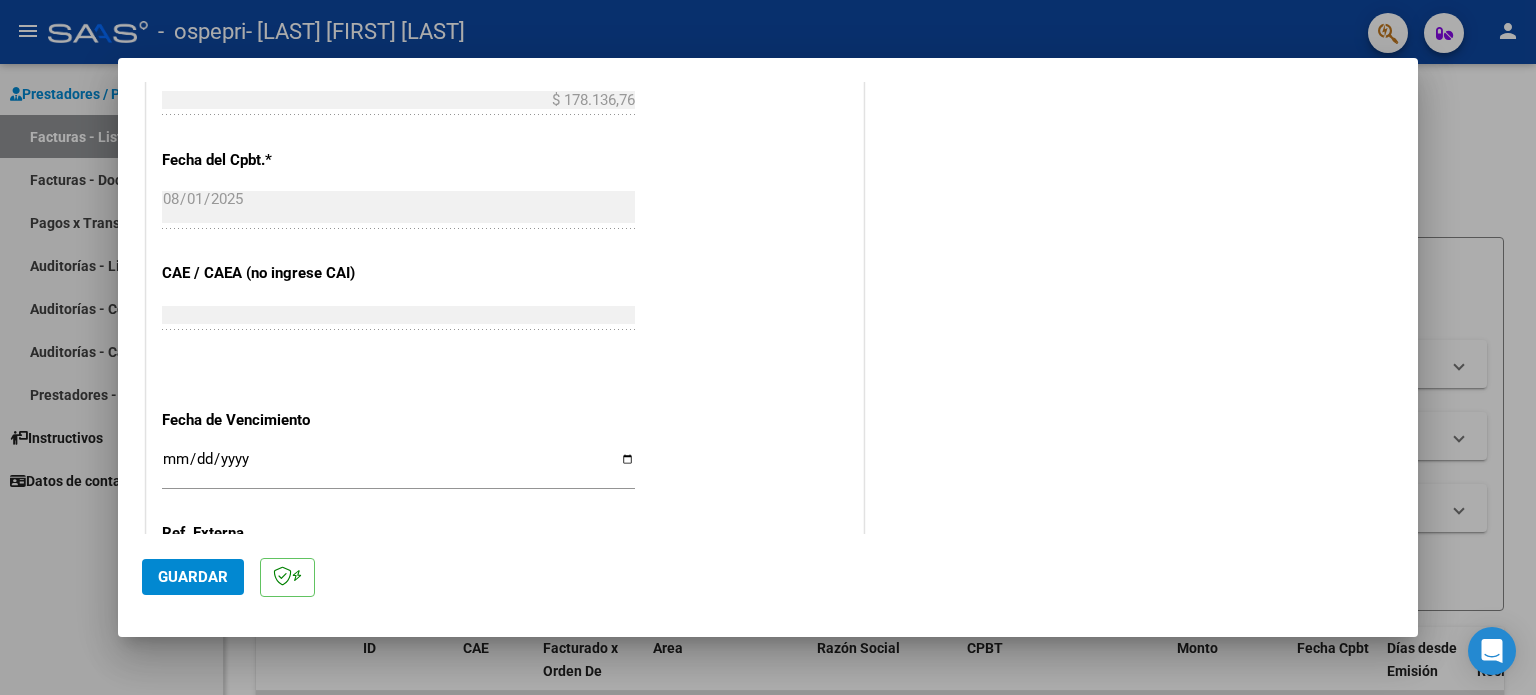 scroll, scrollTop: 1076, scrollLeft: 0, axis: vertical 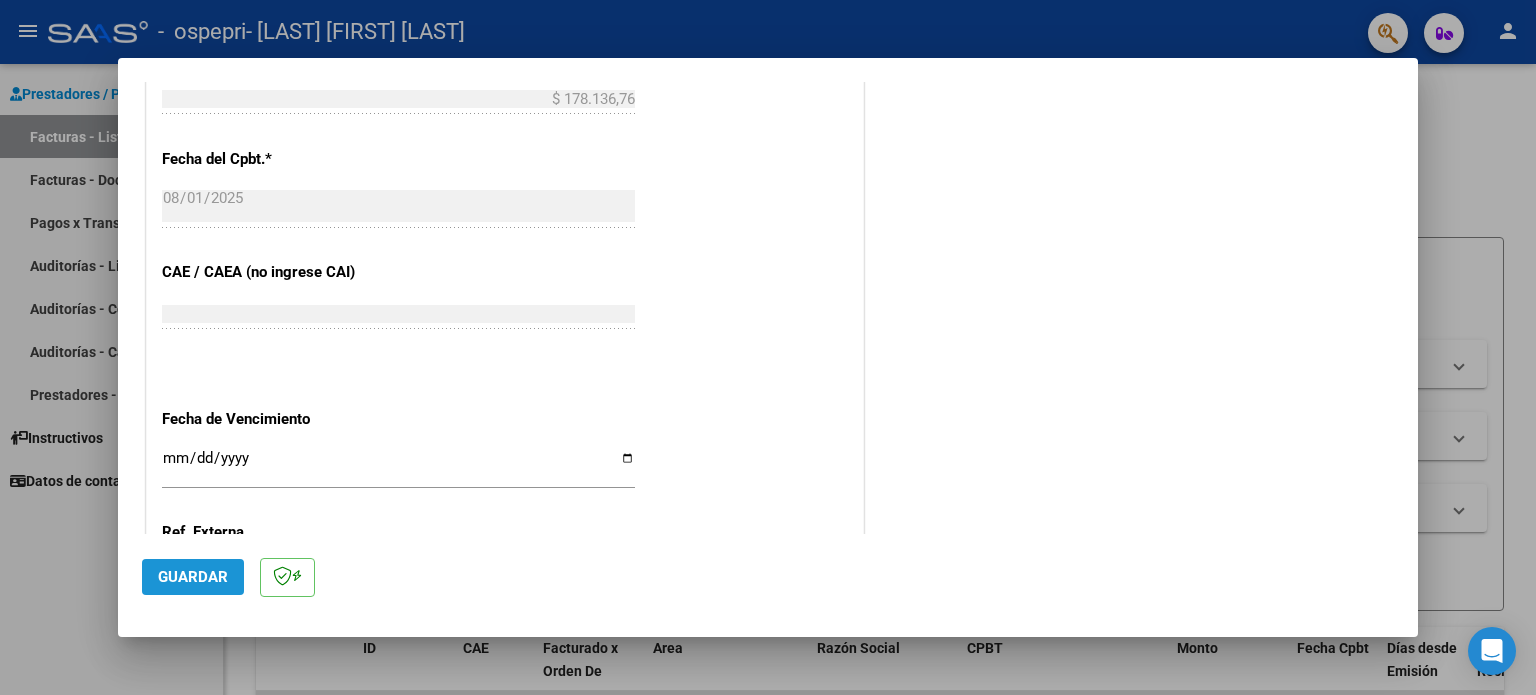 click on "Guardar" 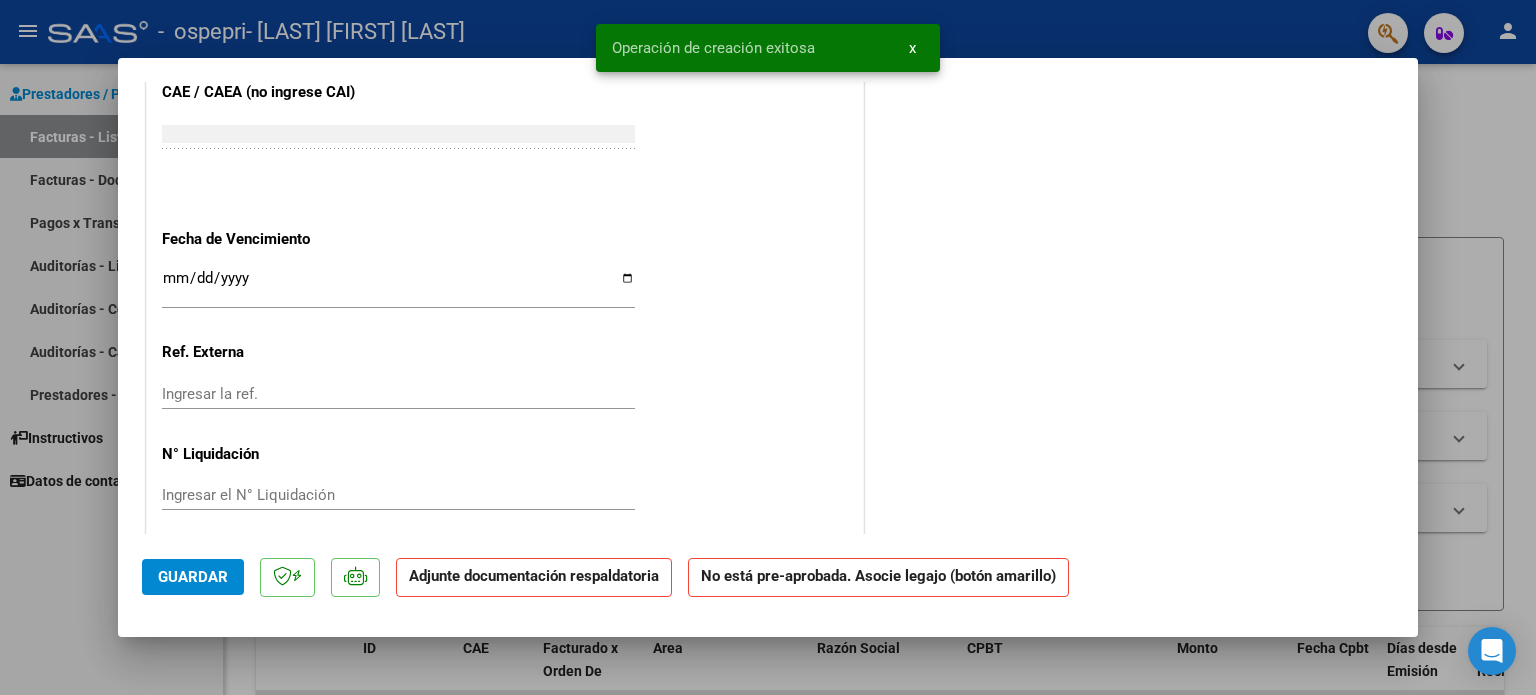 scroll, scrollTop: 1283, scrollLeft: 0, axis: vertical 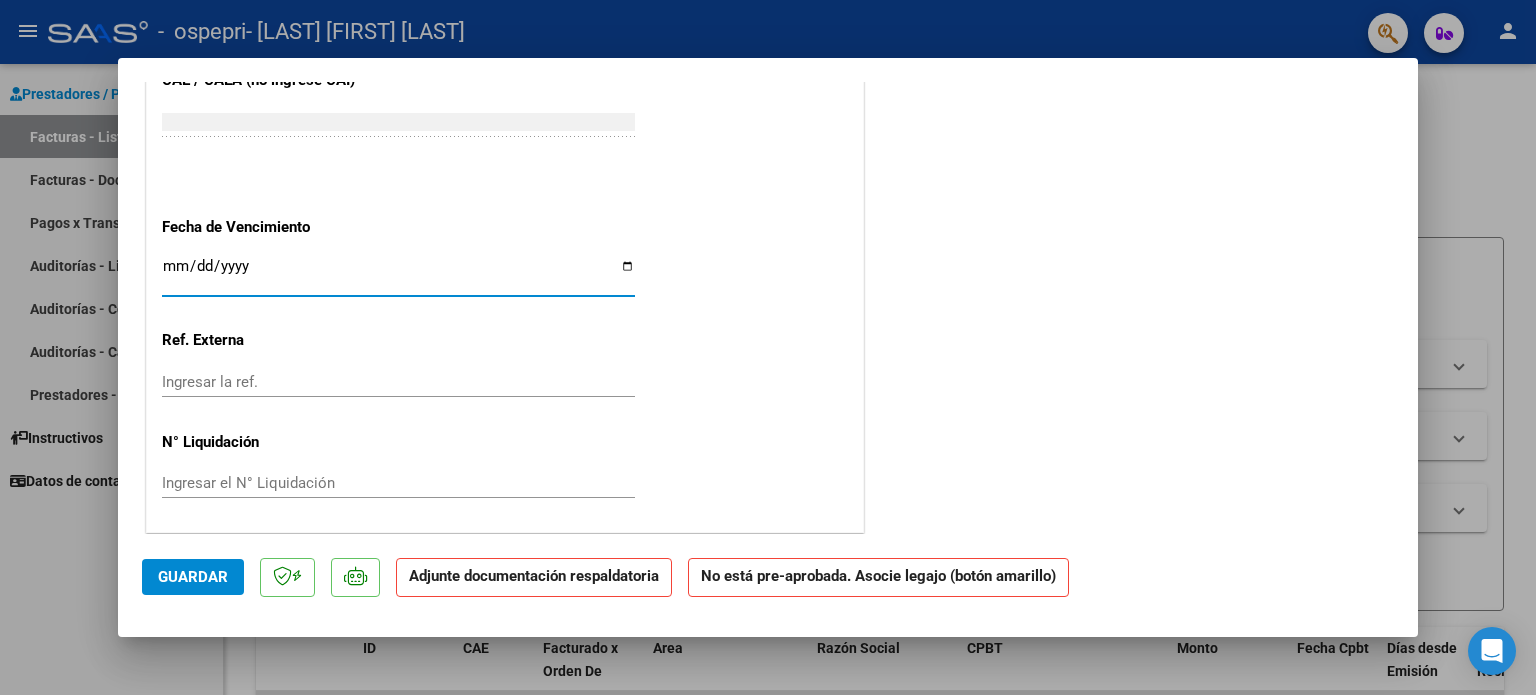 click on "Ingresar la fecha" at bounding box center (398, 274) 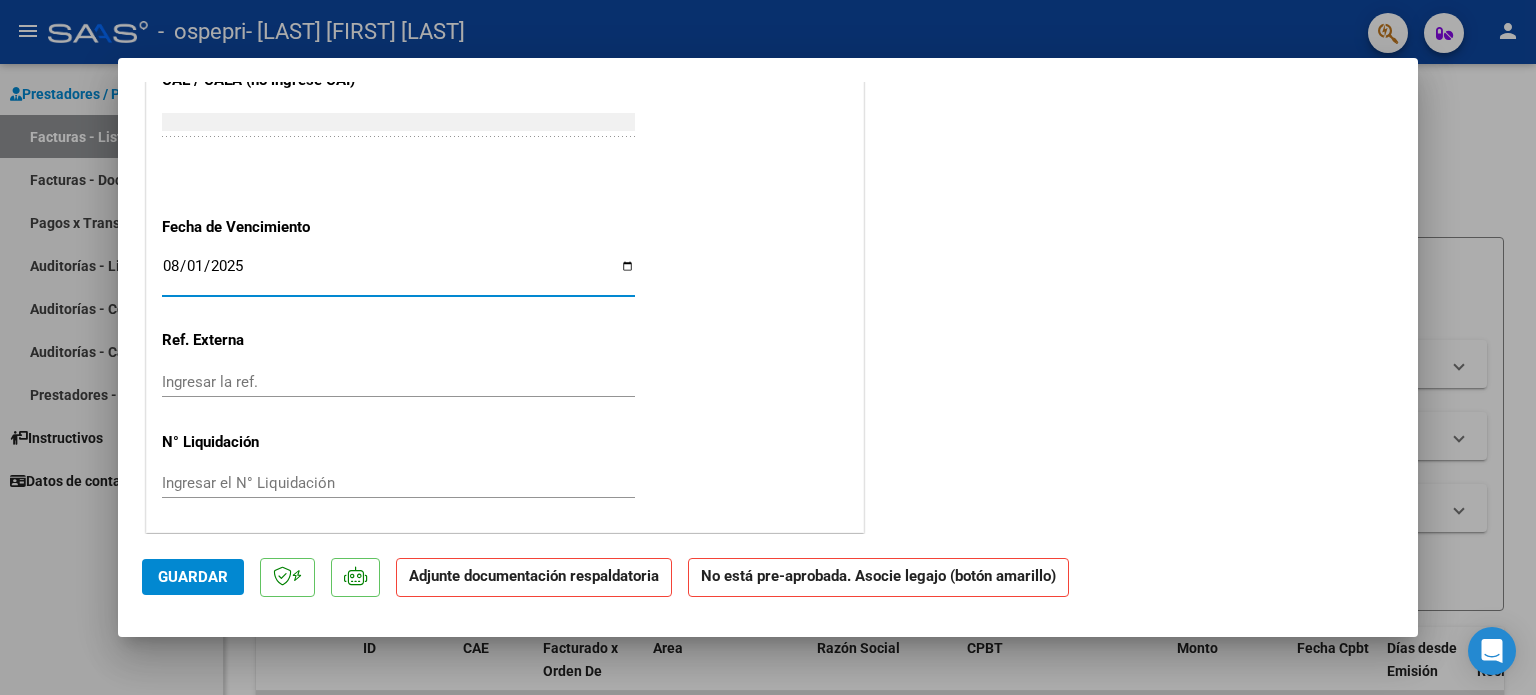 type on "2025-08-01" 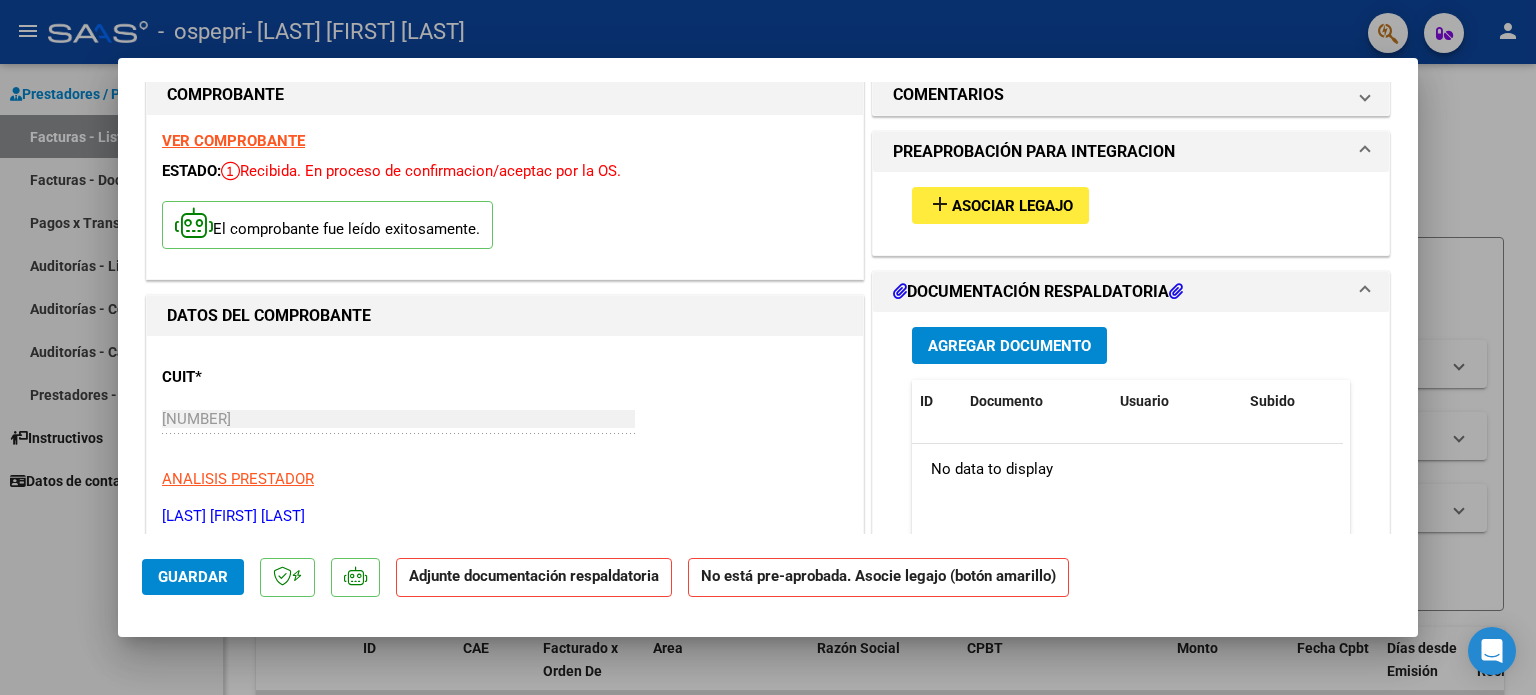 scroll, scrollTop: 34, scrollLeft: 0, axis: vertical 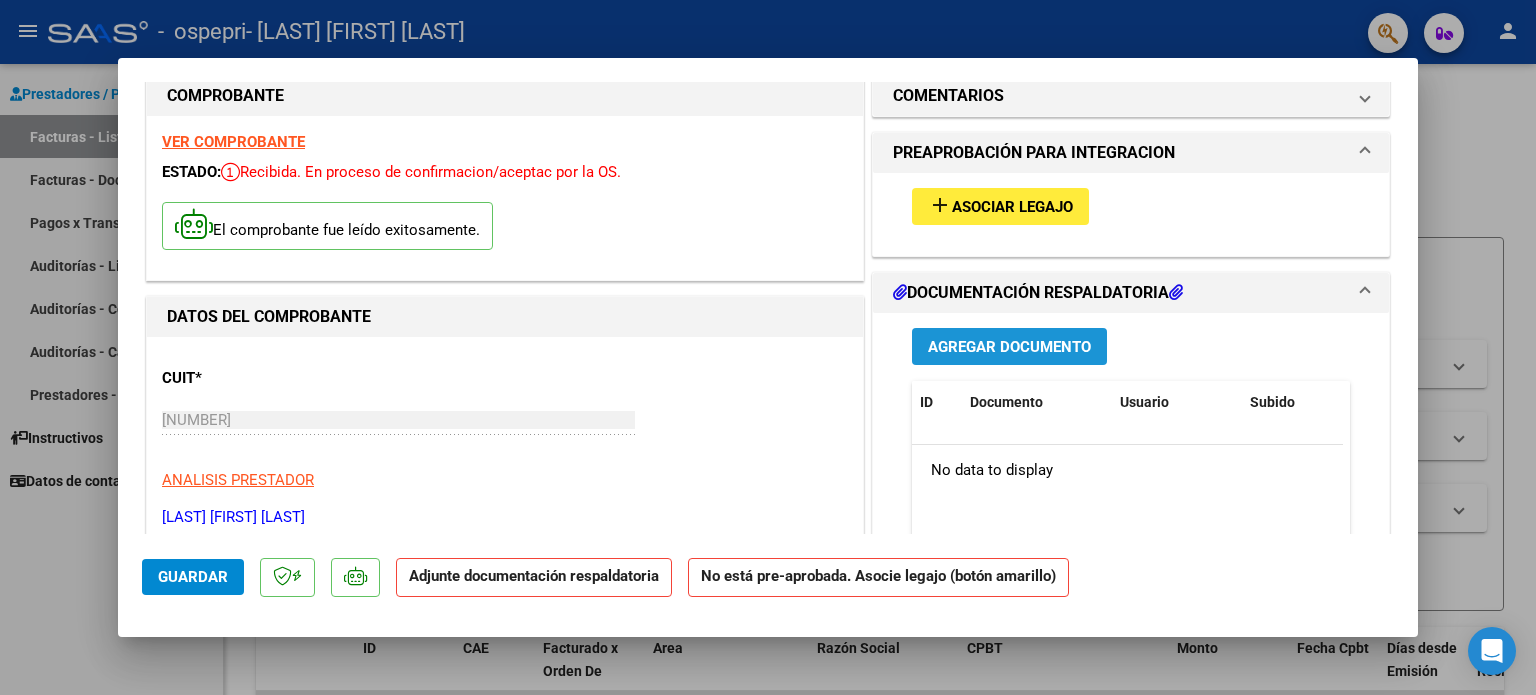 click on "Agregar Documento" at bounding box center (1009, 347) 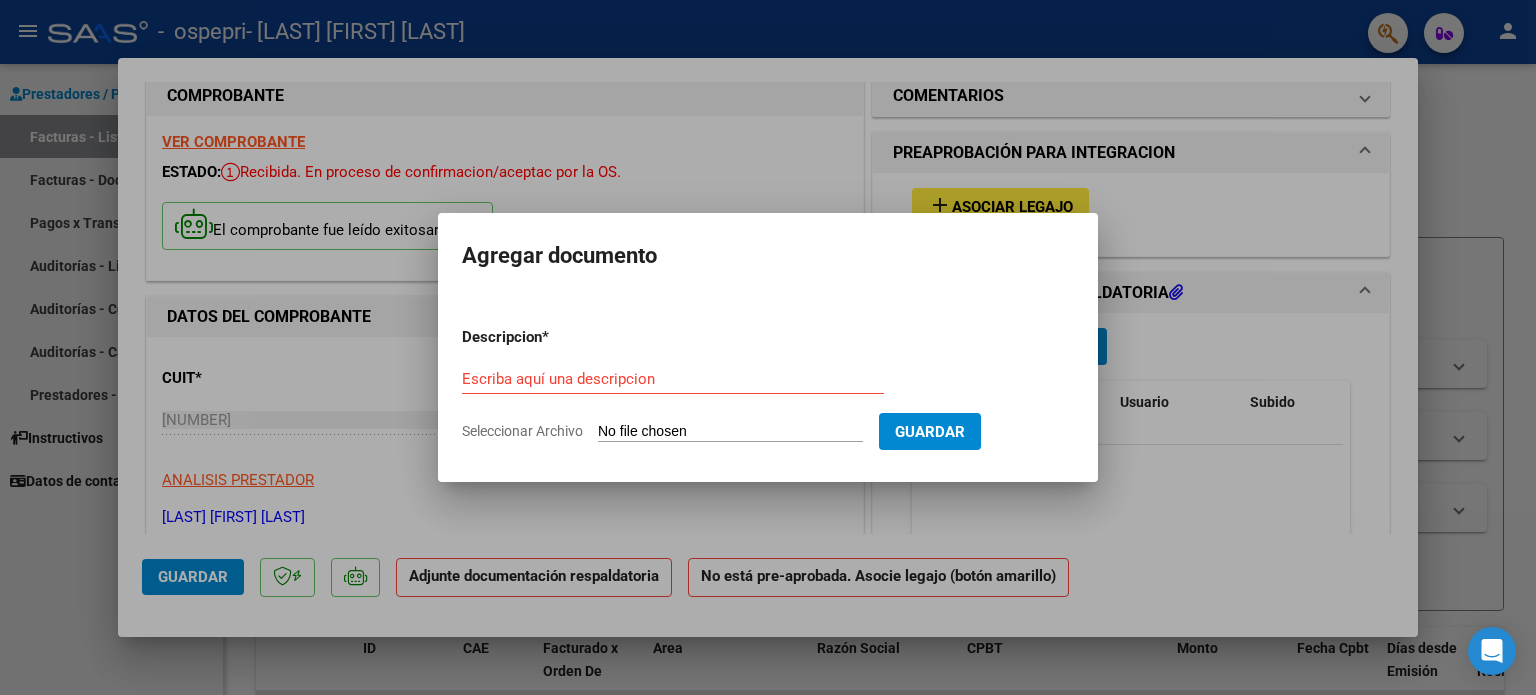 click at bounding box center (768, 347) 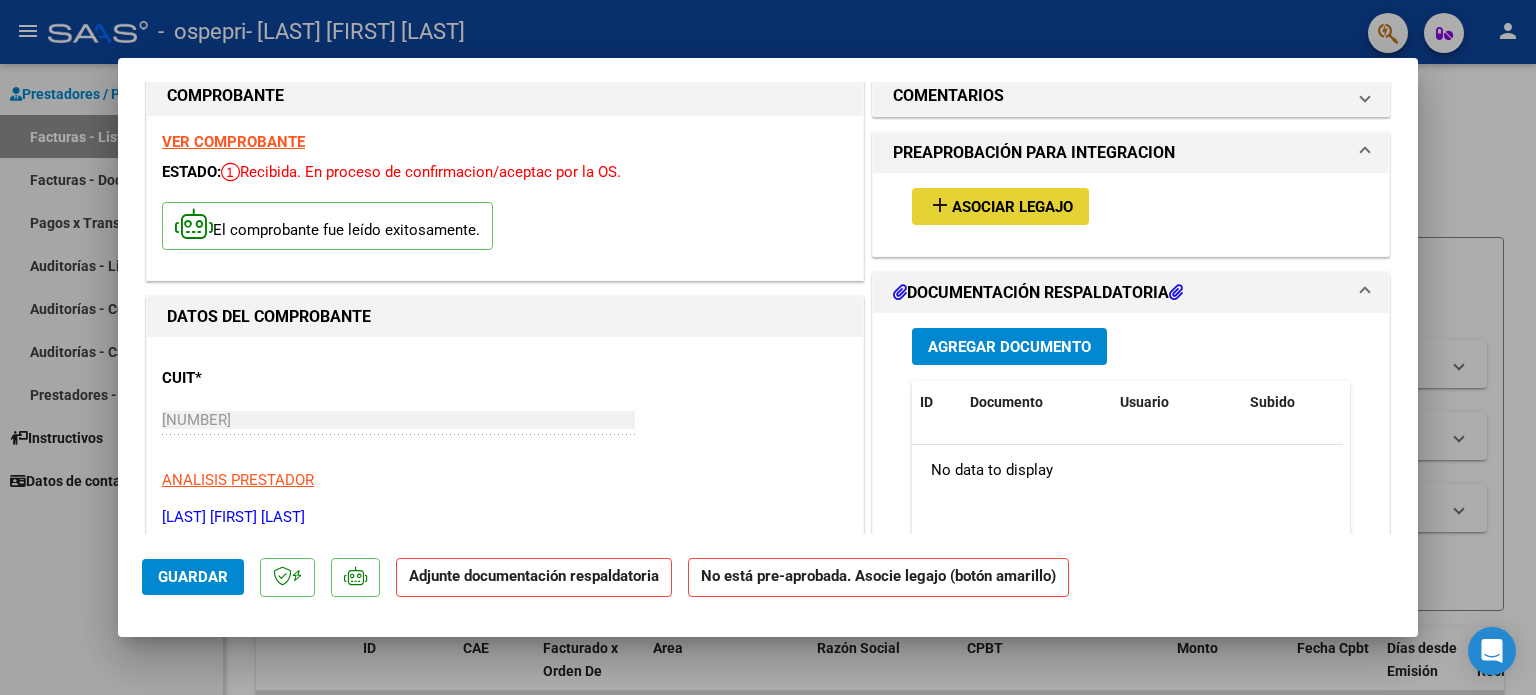 click on "Asociar Legajo" at bounding box center [1012, 207] 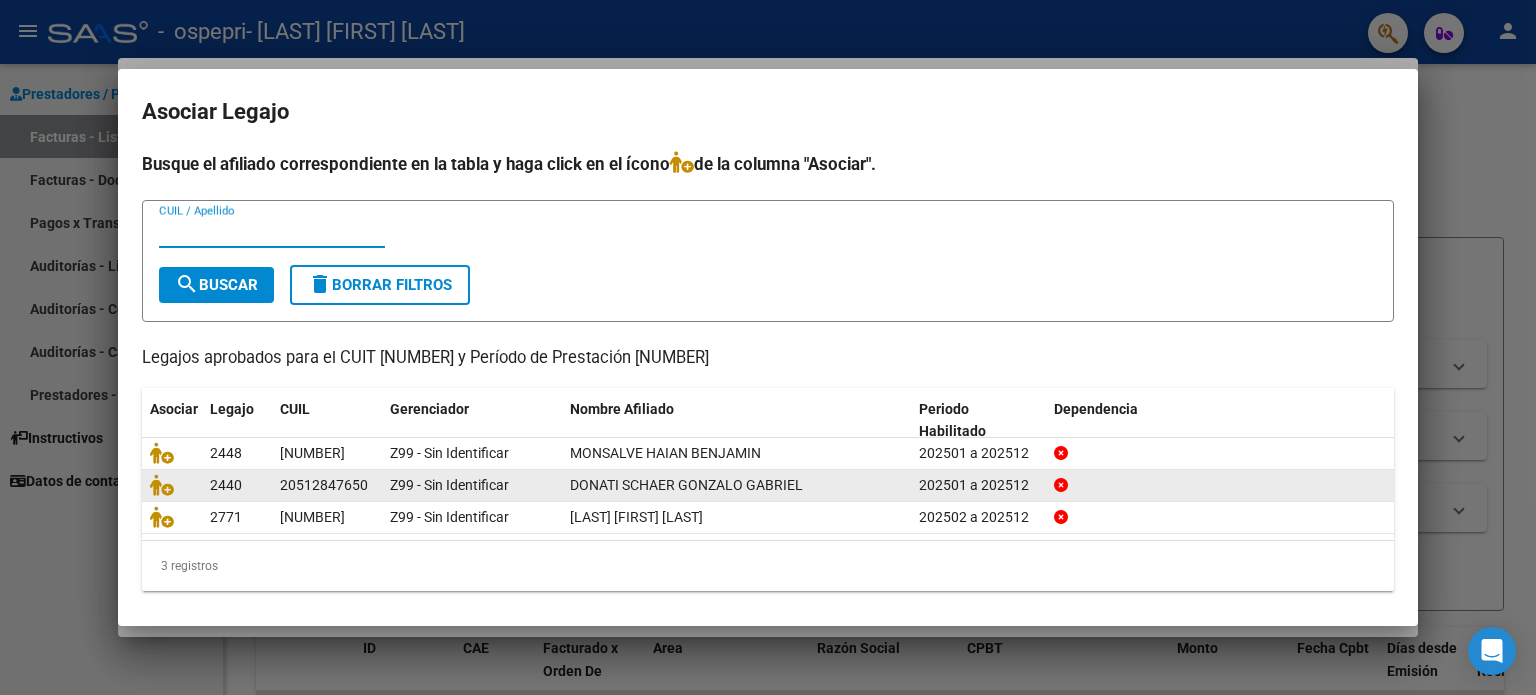 click on "20512847650" 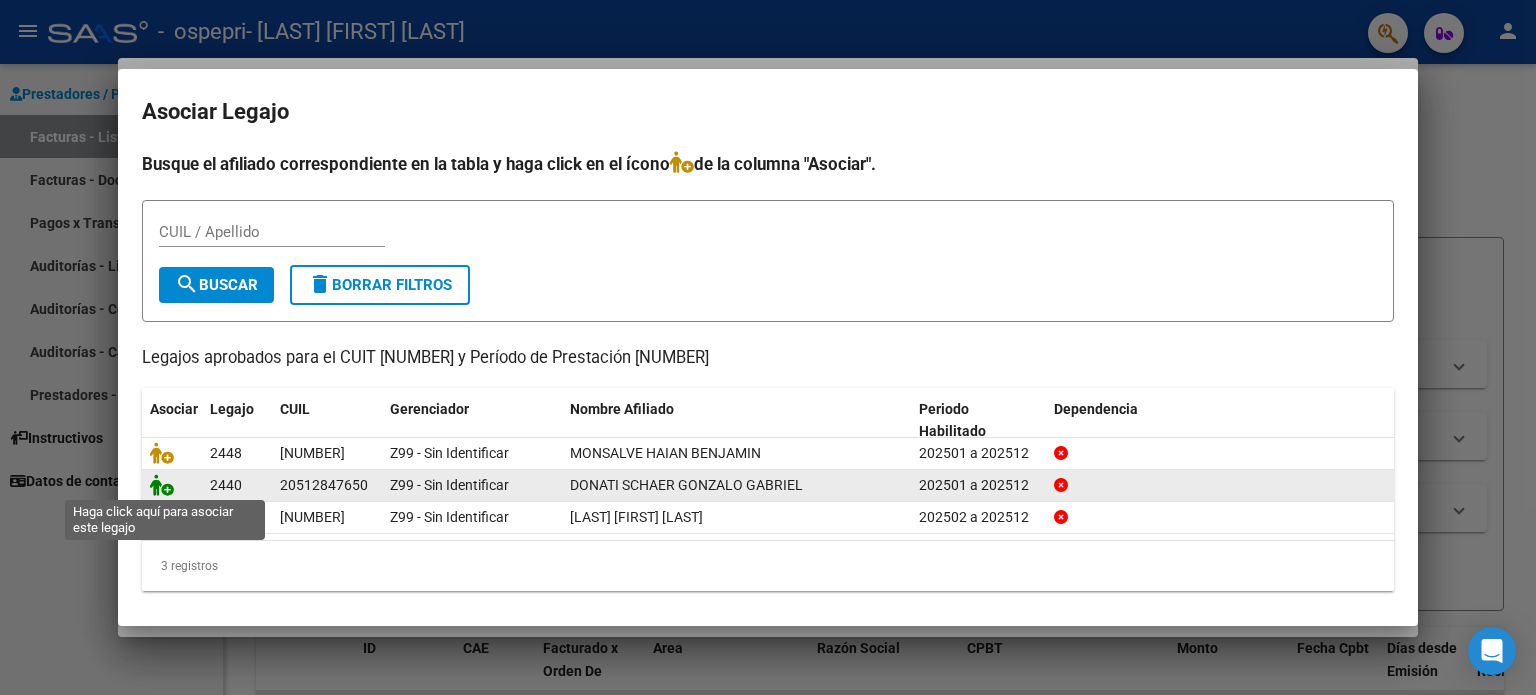 click 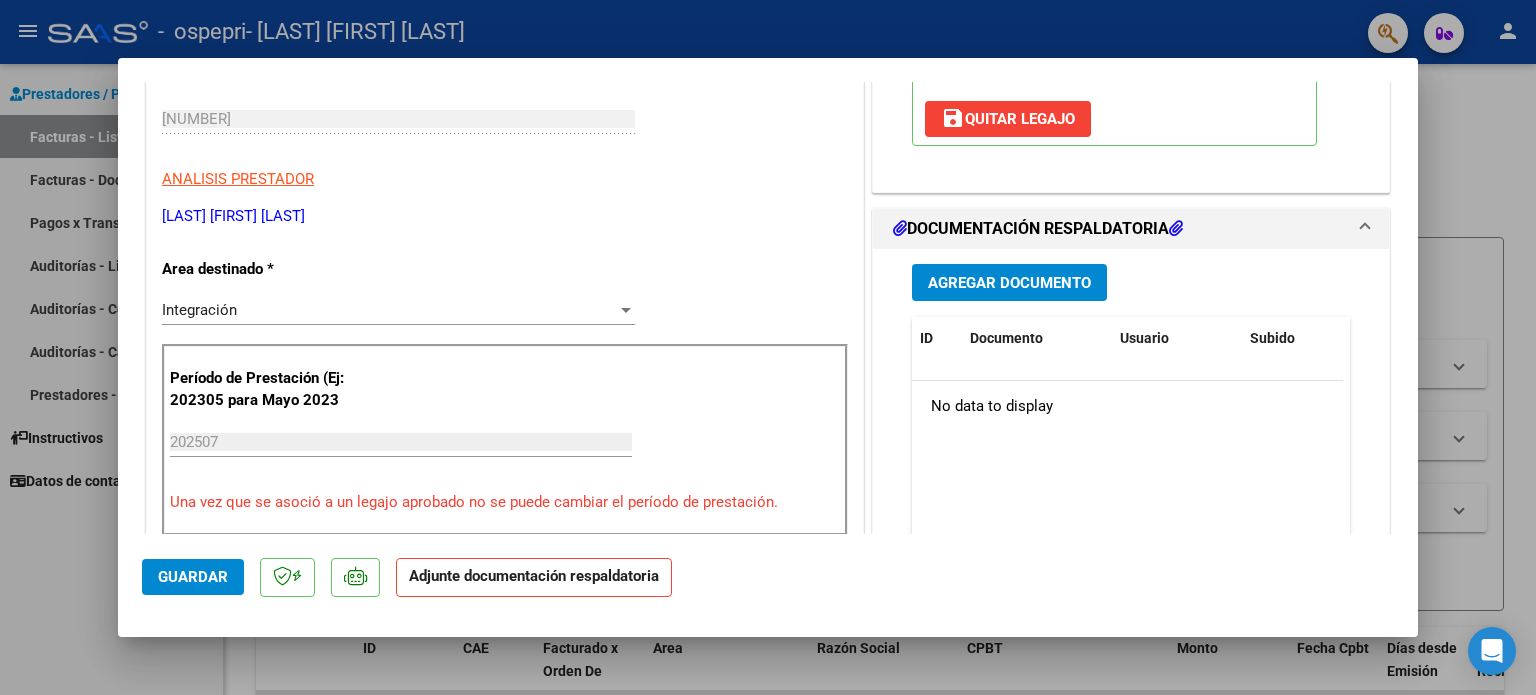 scroll, scrollTop: 352, scrollLeft: 0, axis: vertical 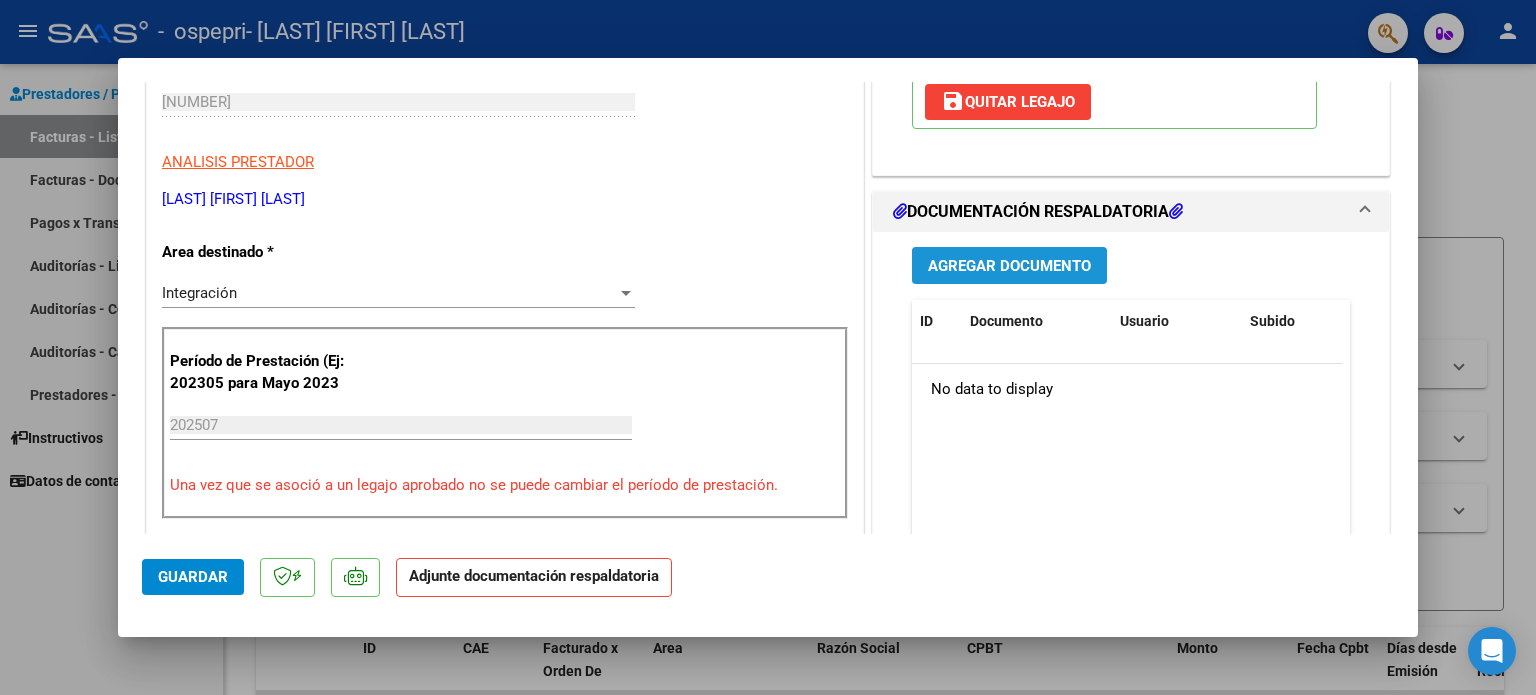 click on "Agregar Documento" at bounding box center [1009, 266] 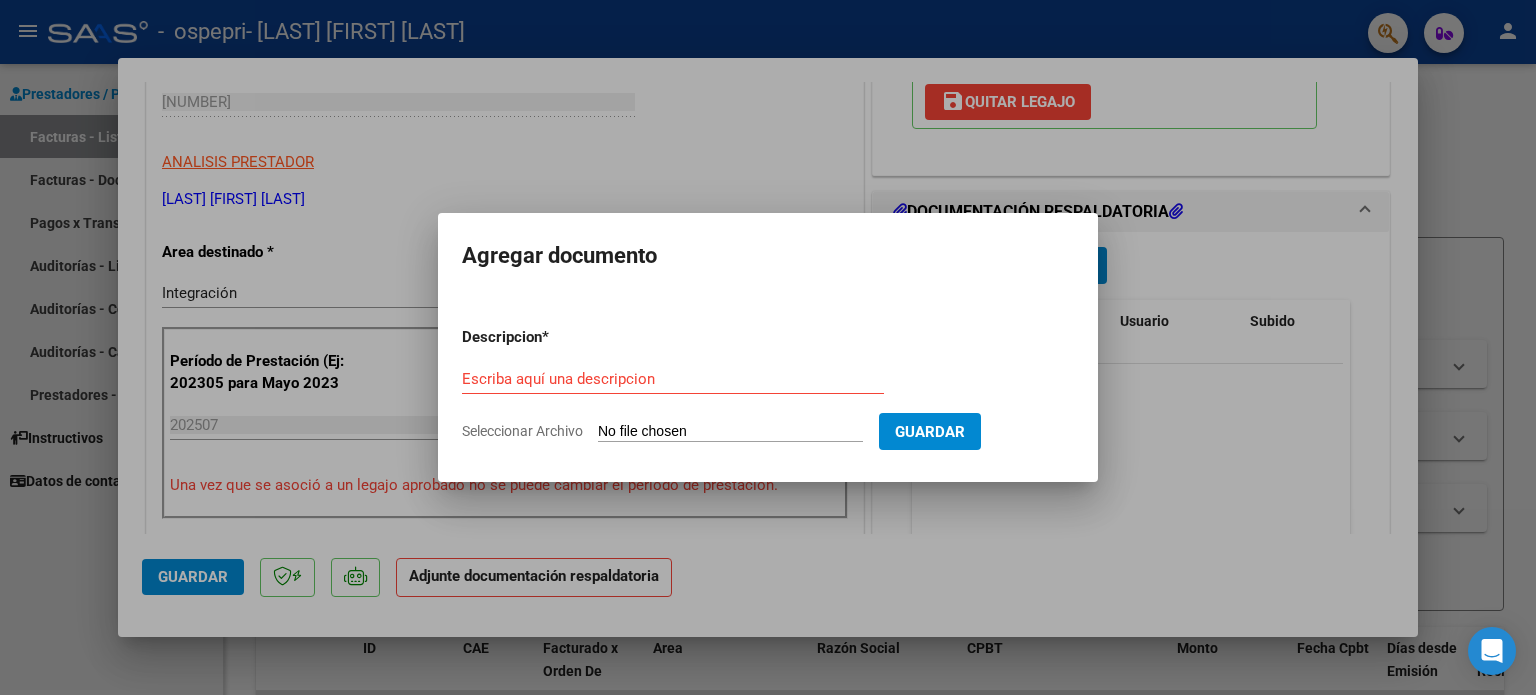 click on "Seleccionar Archivo" at bounding box center (730, 432) 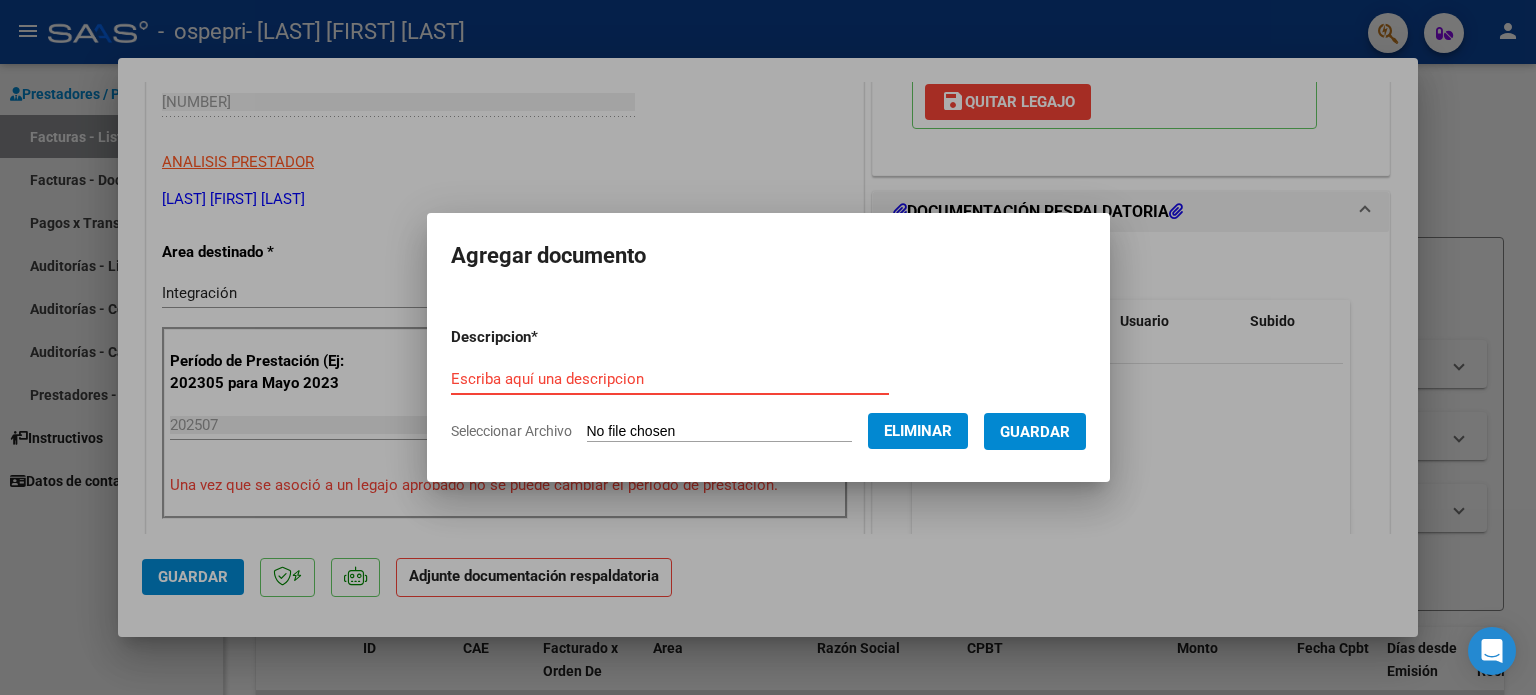 click on "Escriba aquí una descripcion" at bounding box center (670, 379) 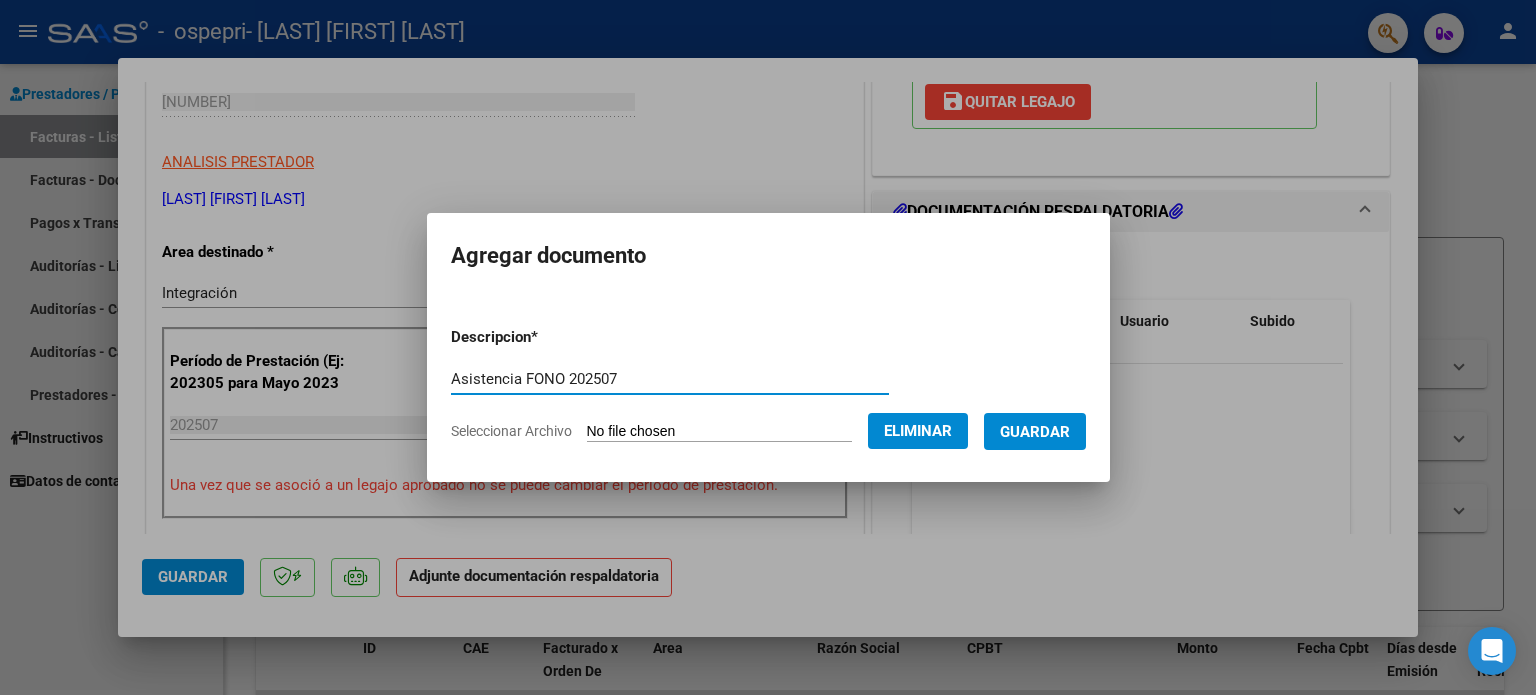 type on "Asistencia FONO 202507" 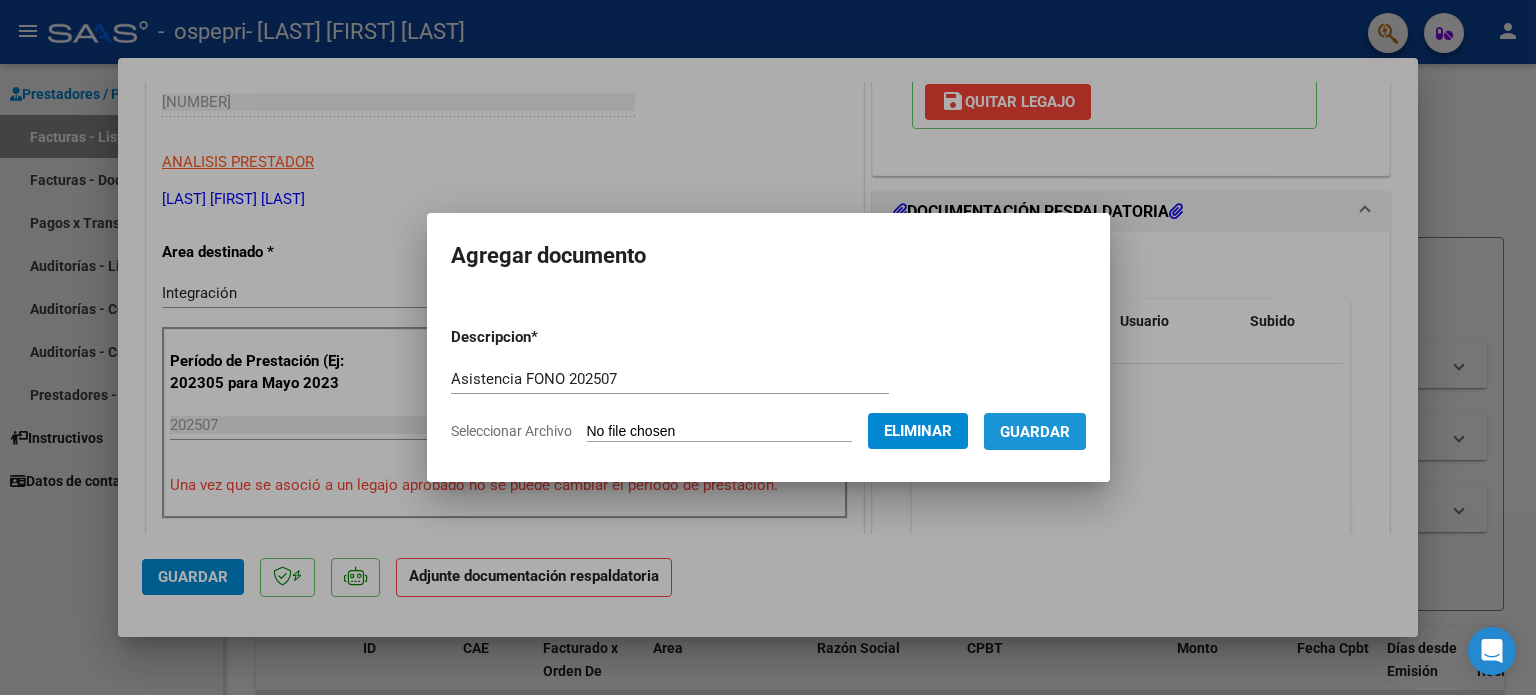 click on "Guardar" at bounding box center [1035, 432] 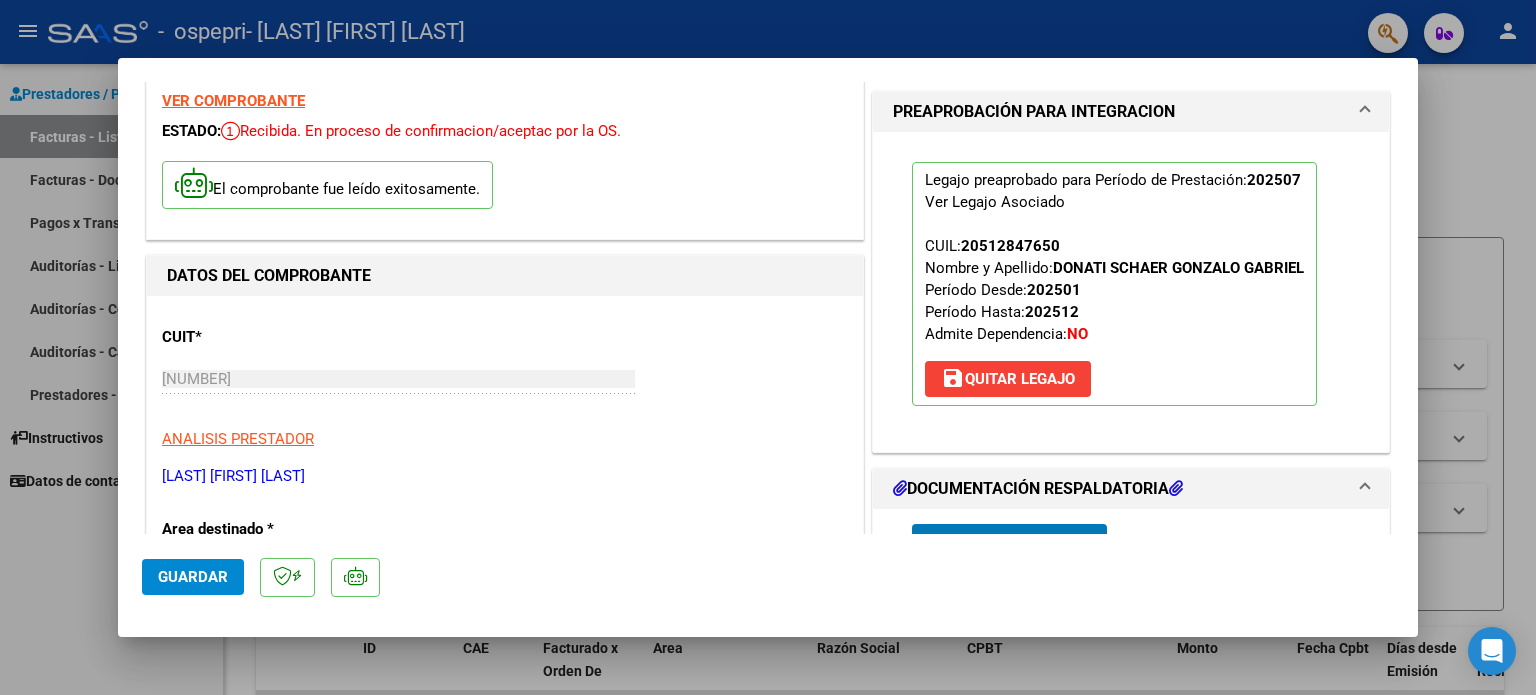 scroll, scrollTop: 0, scrollLeft: 0, axis: both 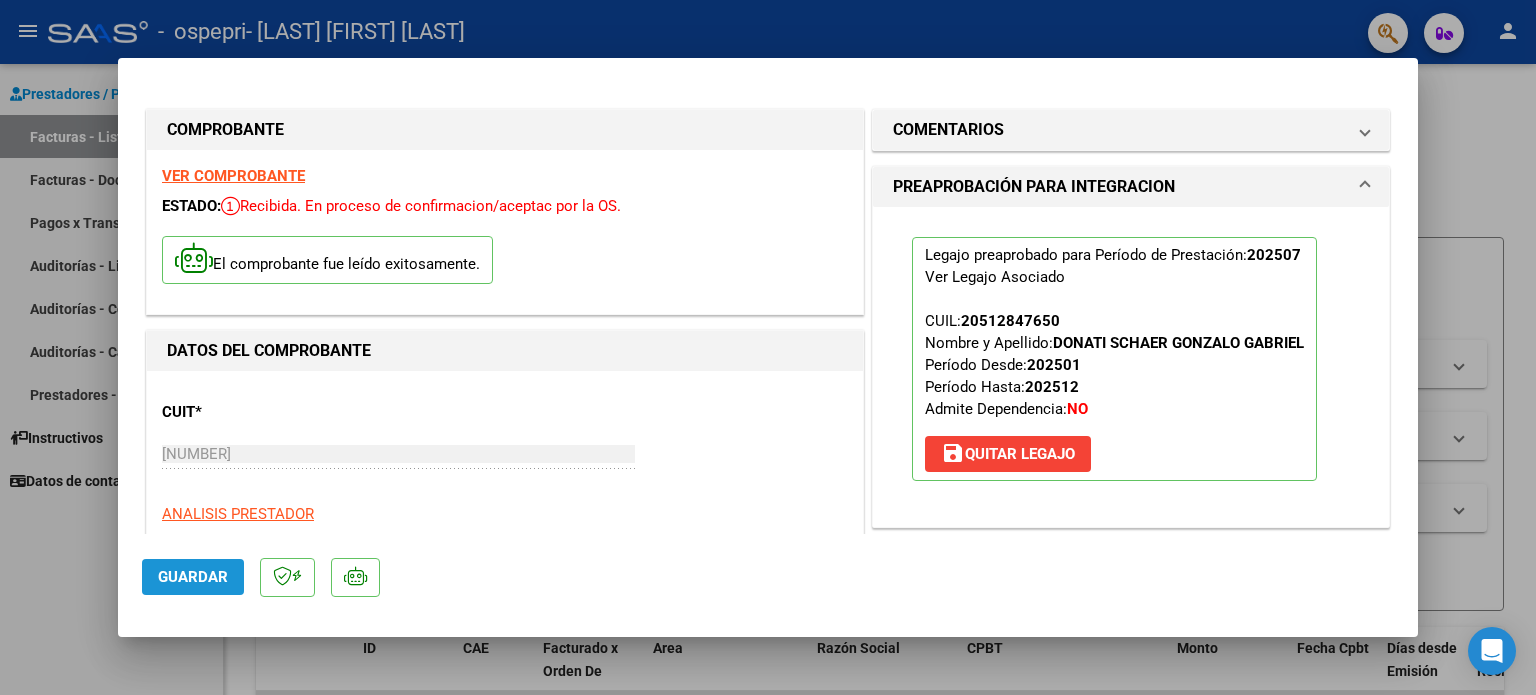 click on "Guardar" 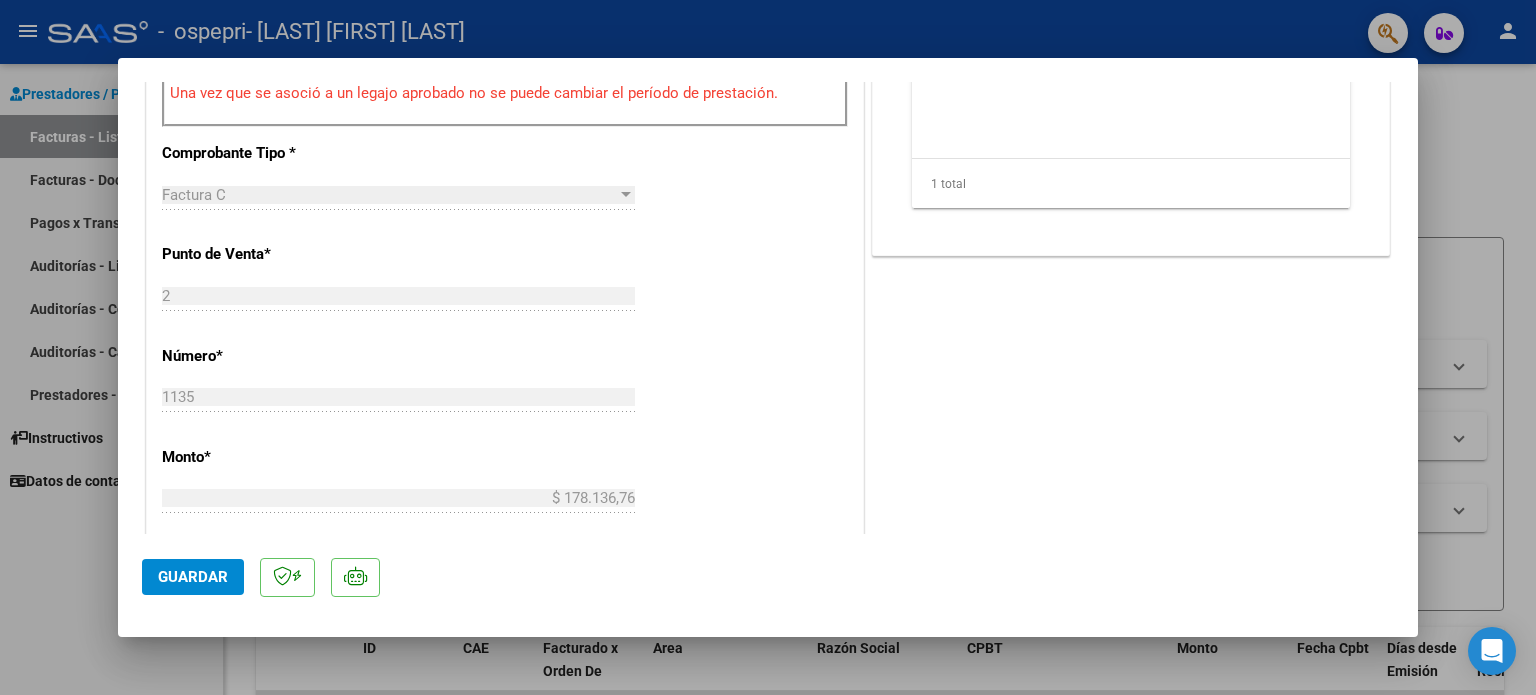 scroll, scrollTop: 754, scrollLeft: 0, axis: vertical 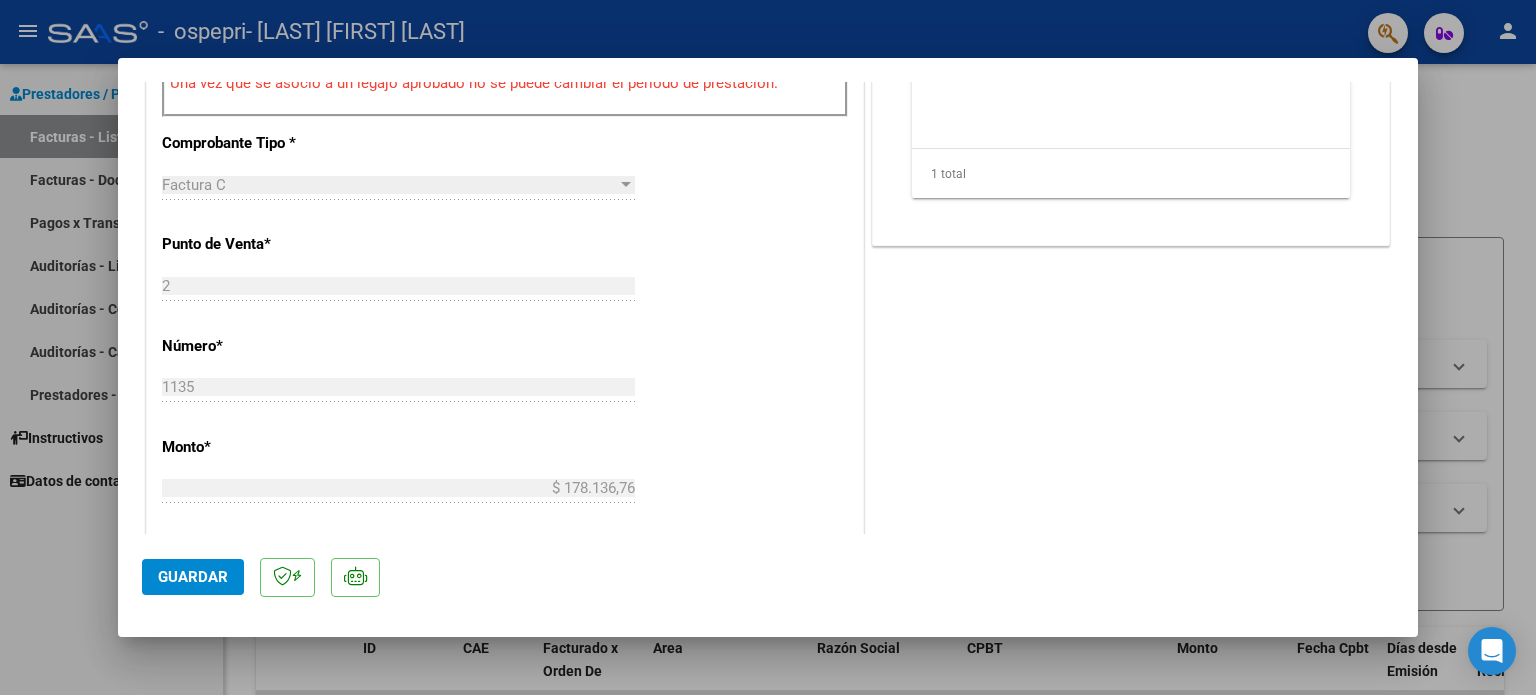 click at bounding box center (768, 347) 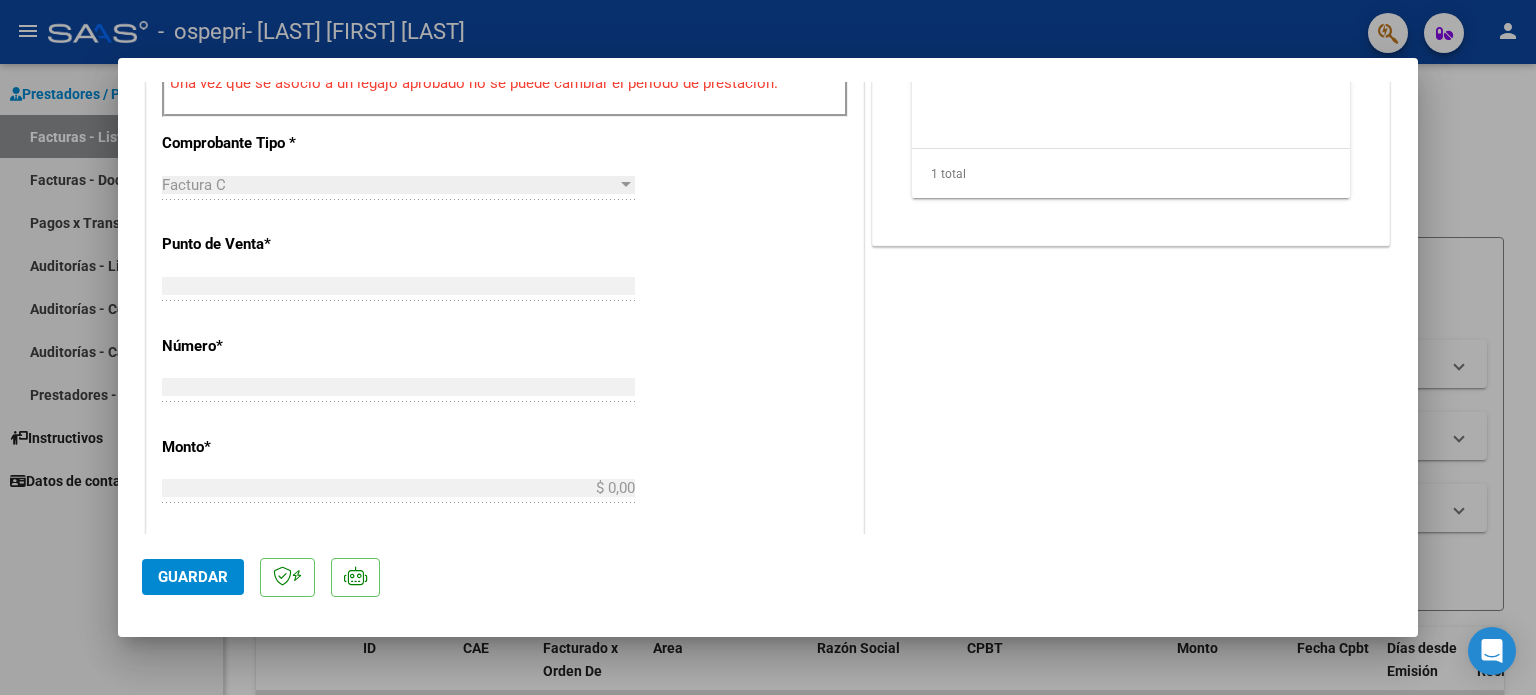 scroll, scrollTop: 751, scrollLeft: 0, axis: vertical 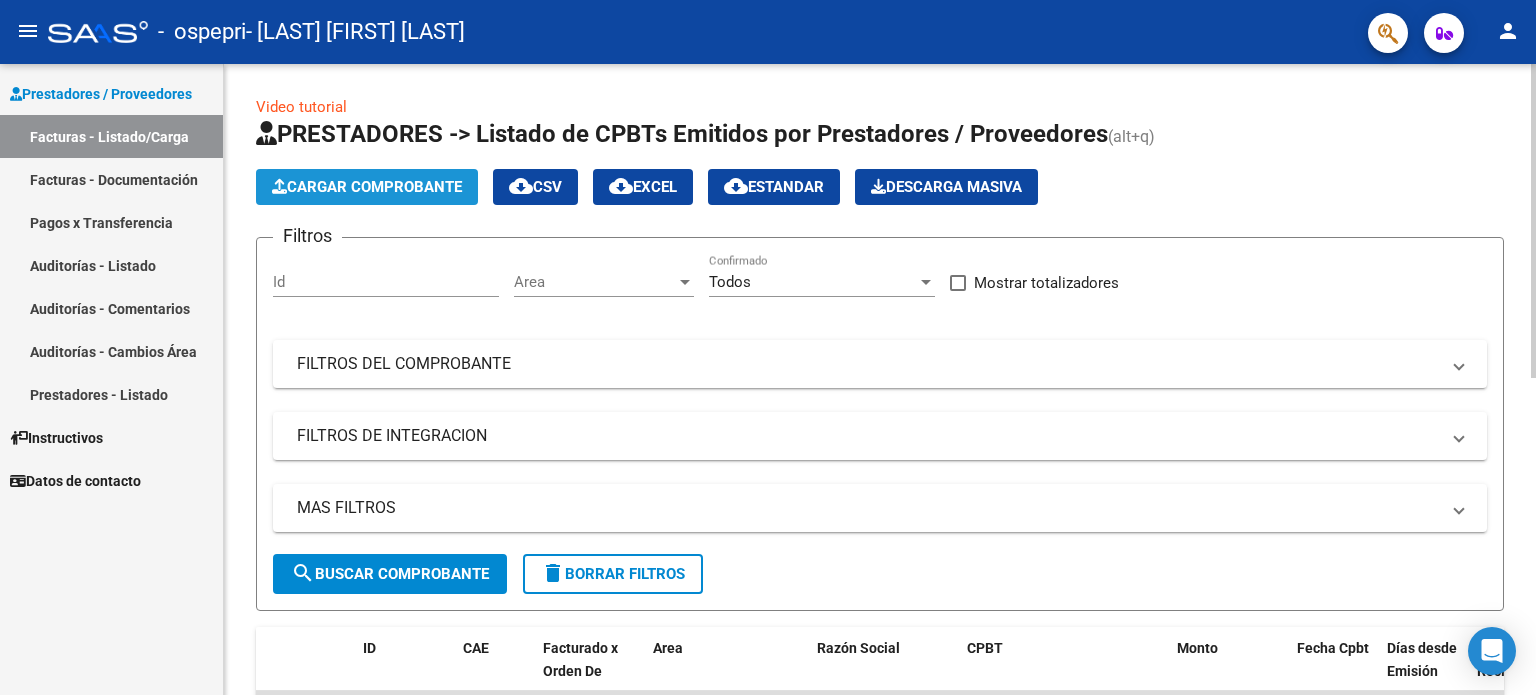 click on "Cargar Comprobante" 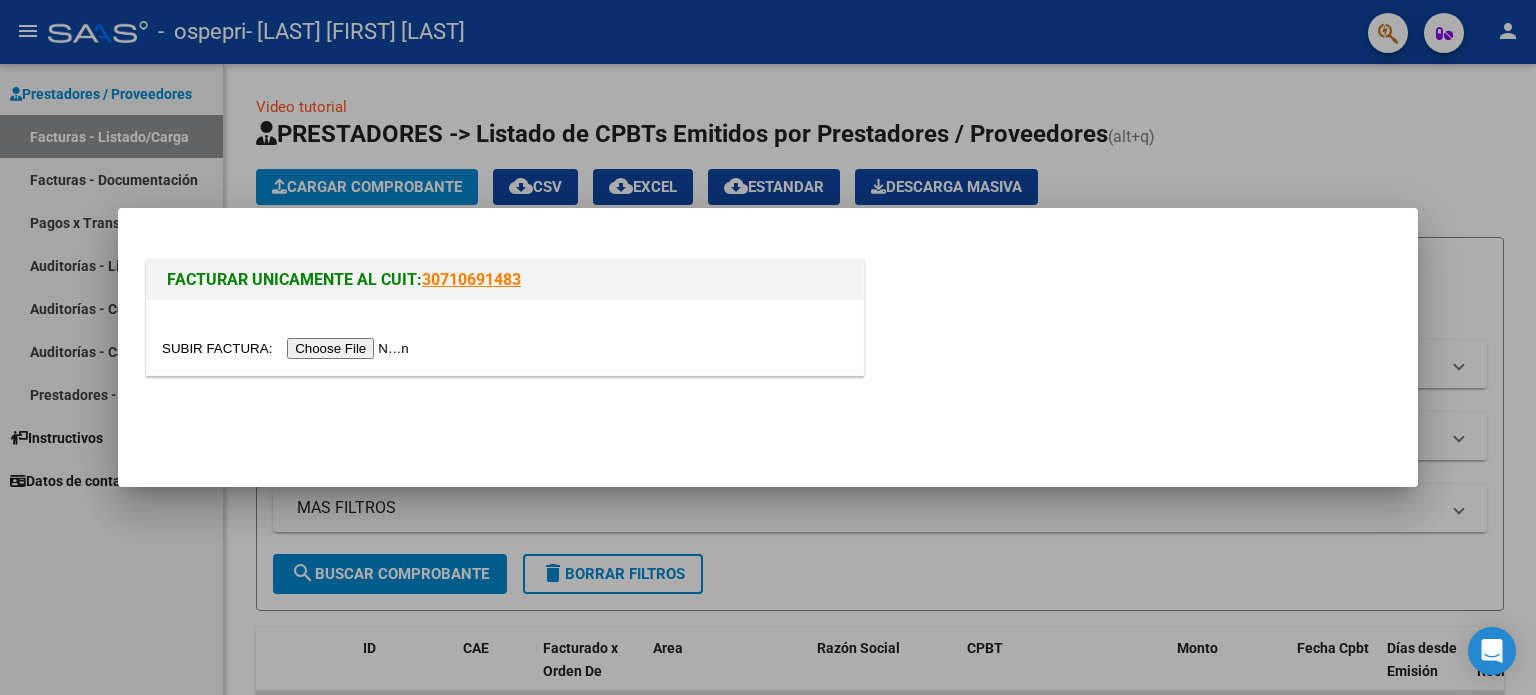 click at bounding box center (288, 348) 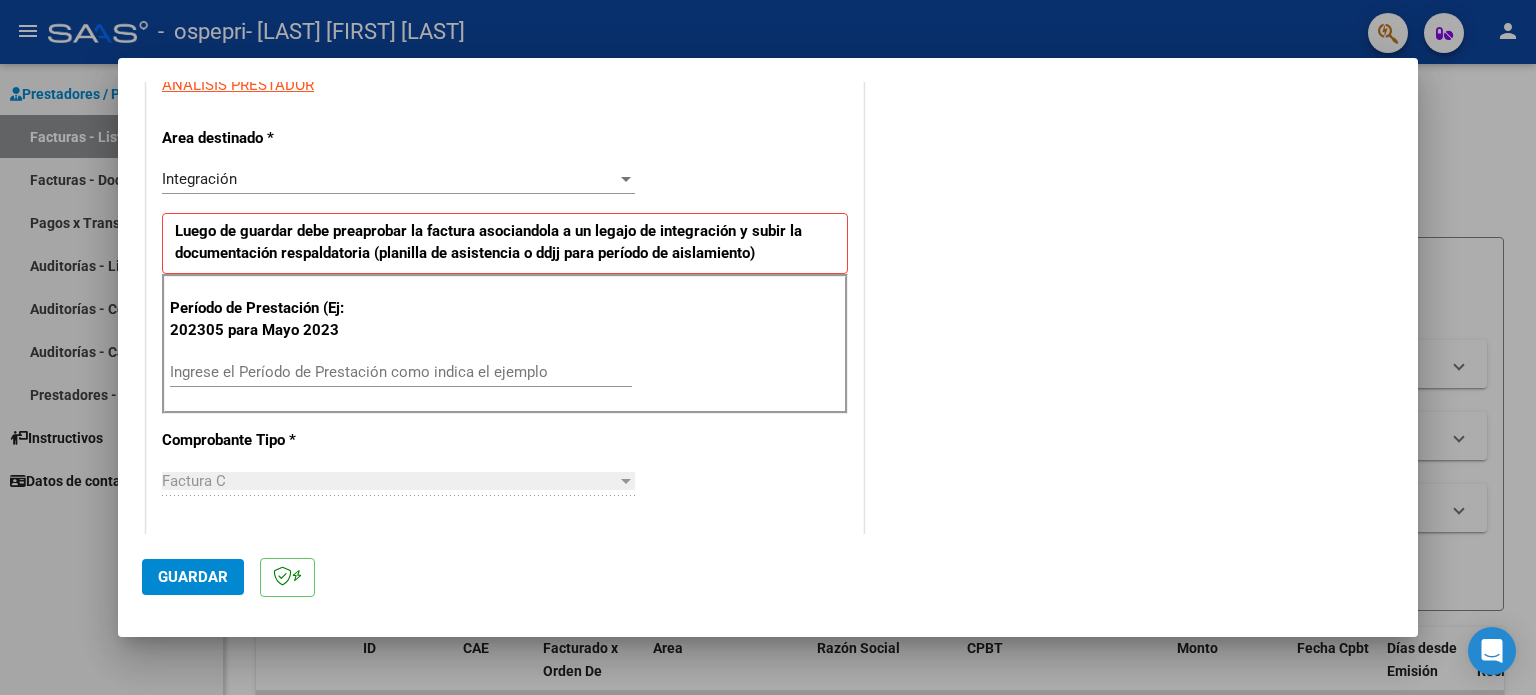 scroll, scrollTop: 391, scrollLeft: 0, axis: vertical 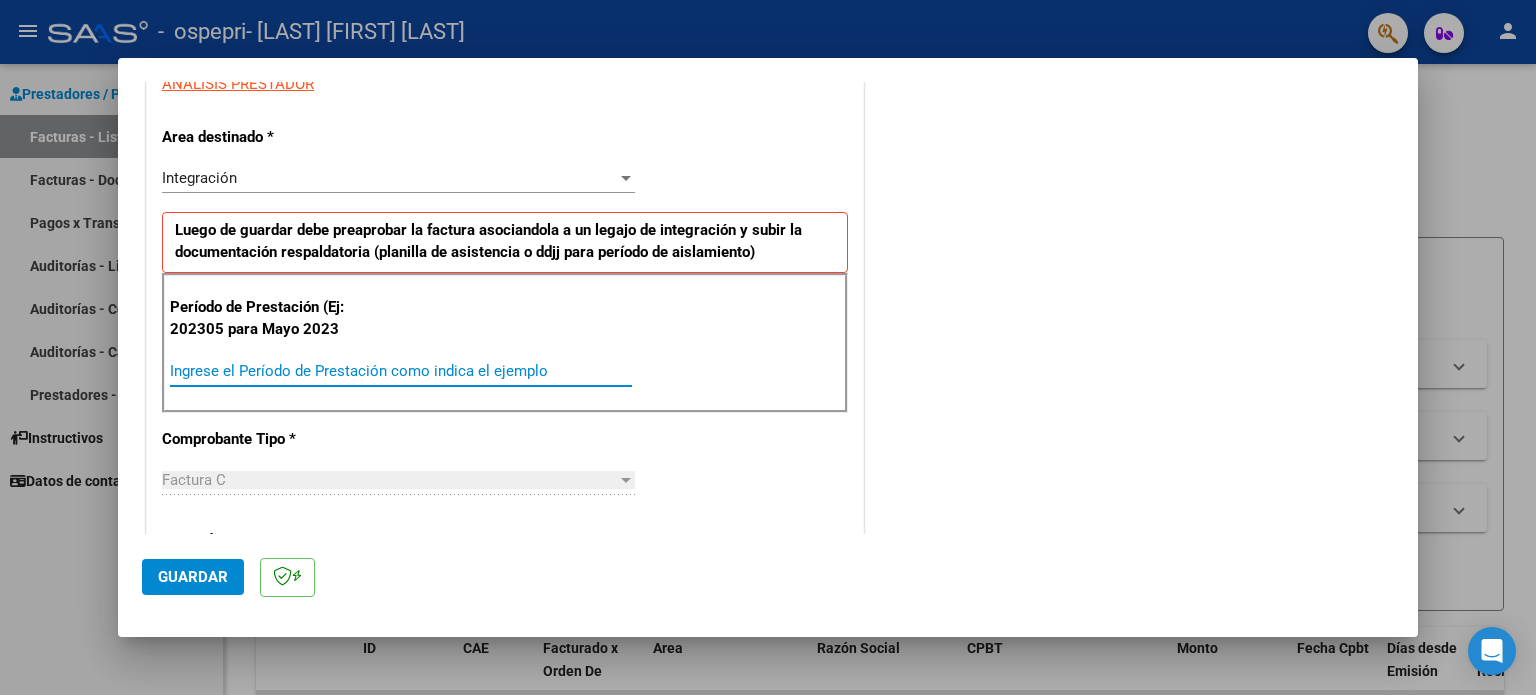 click on "Ingrese el Período de Prestación como indica el ejemplo" at bounding box center [401, 371] 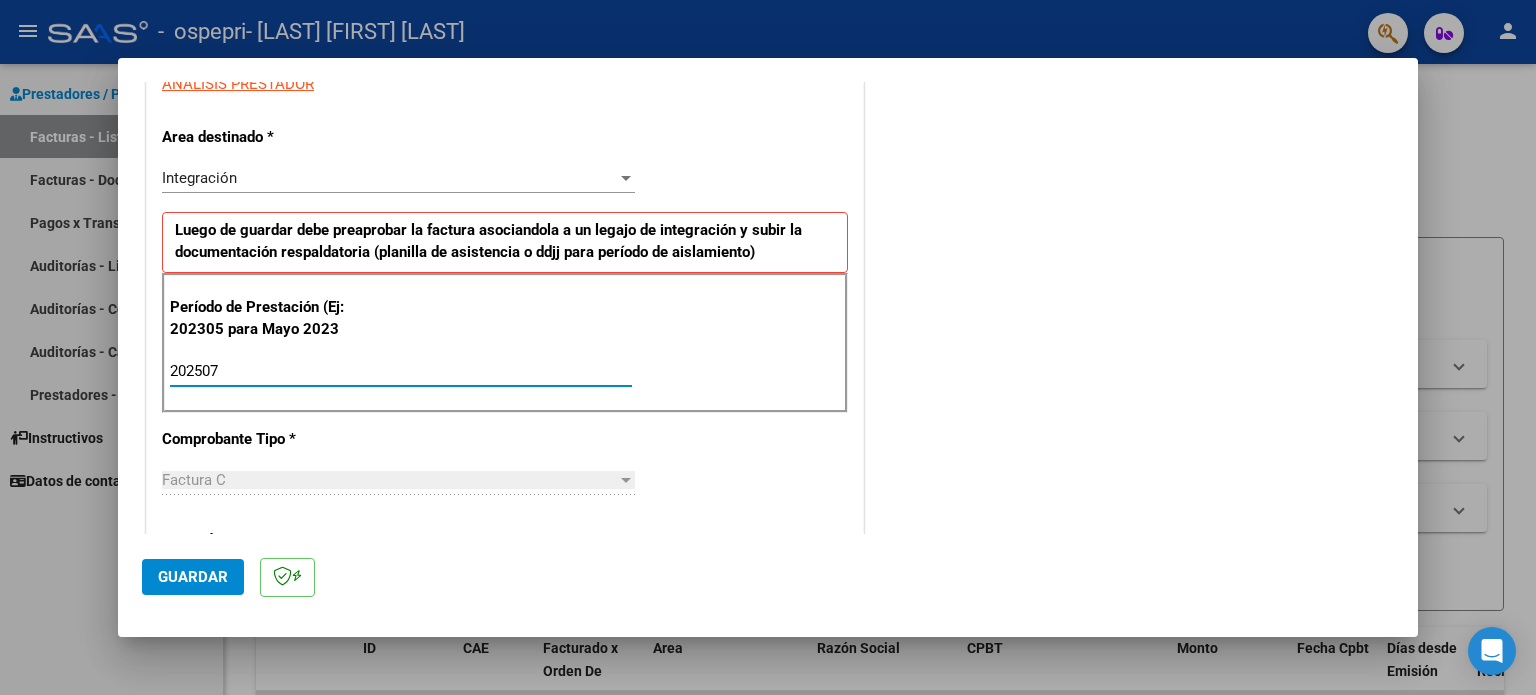 type on "202507" 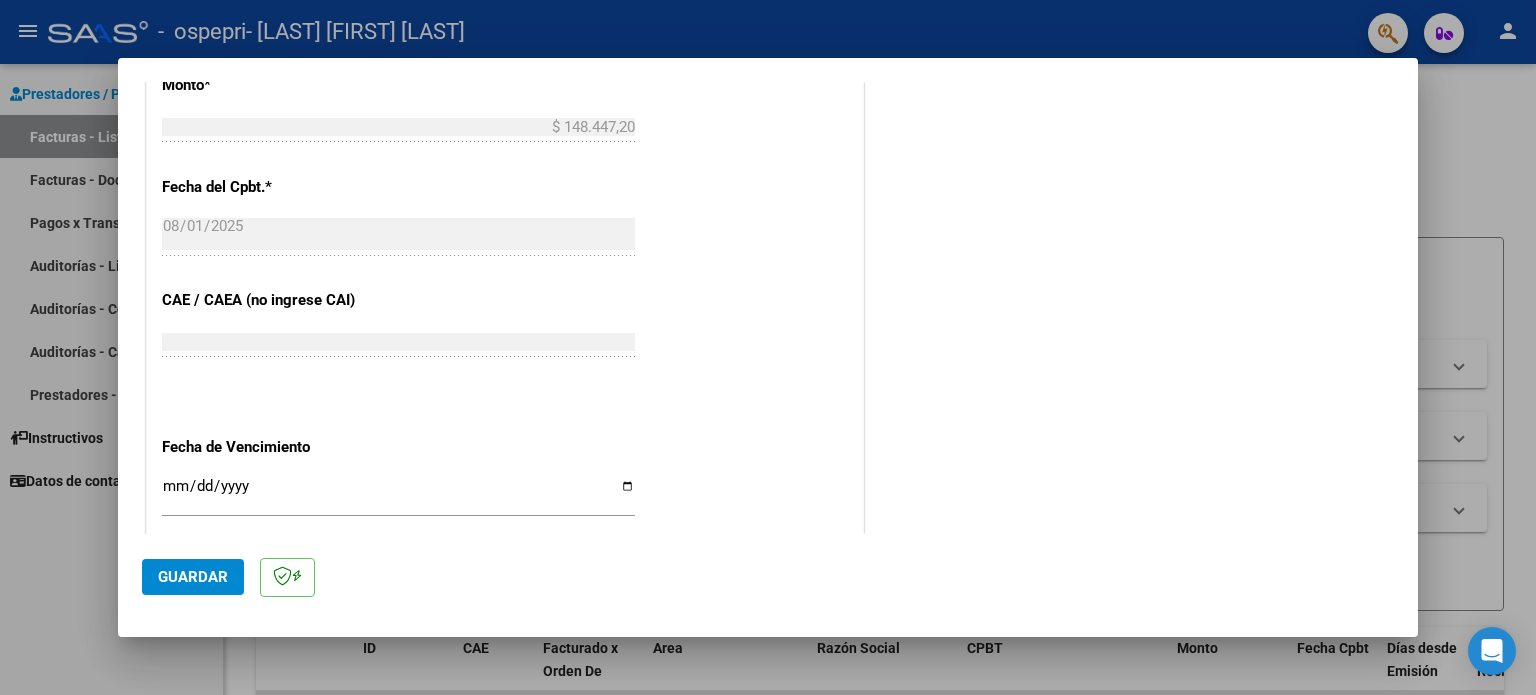 scroll, scrollTop: 1154, scrollLeft: 0, axis: vertical 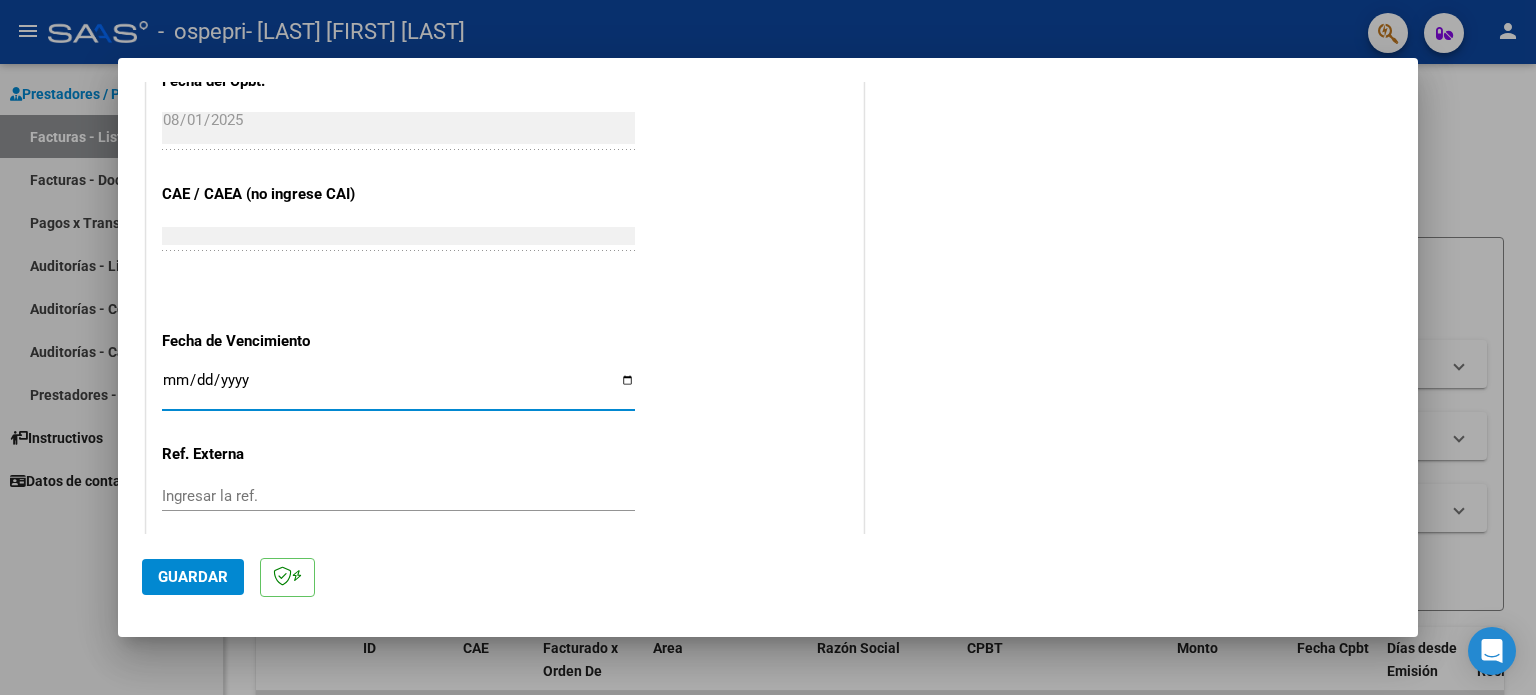 click on "Ingresar la fecha" at bounding box center [398, 388] 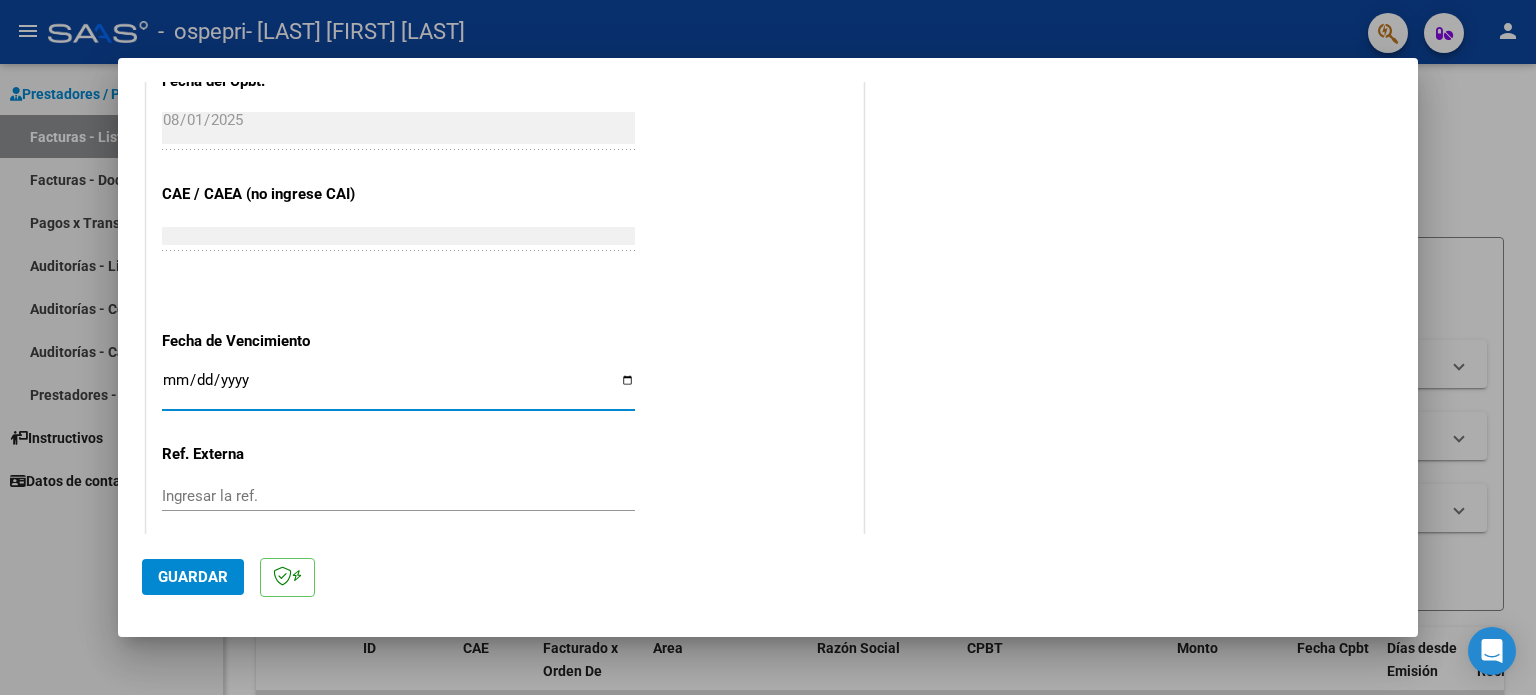 click on "Ingresar la fecha" at bounding box center (398, 388) 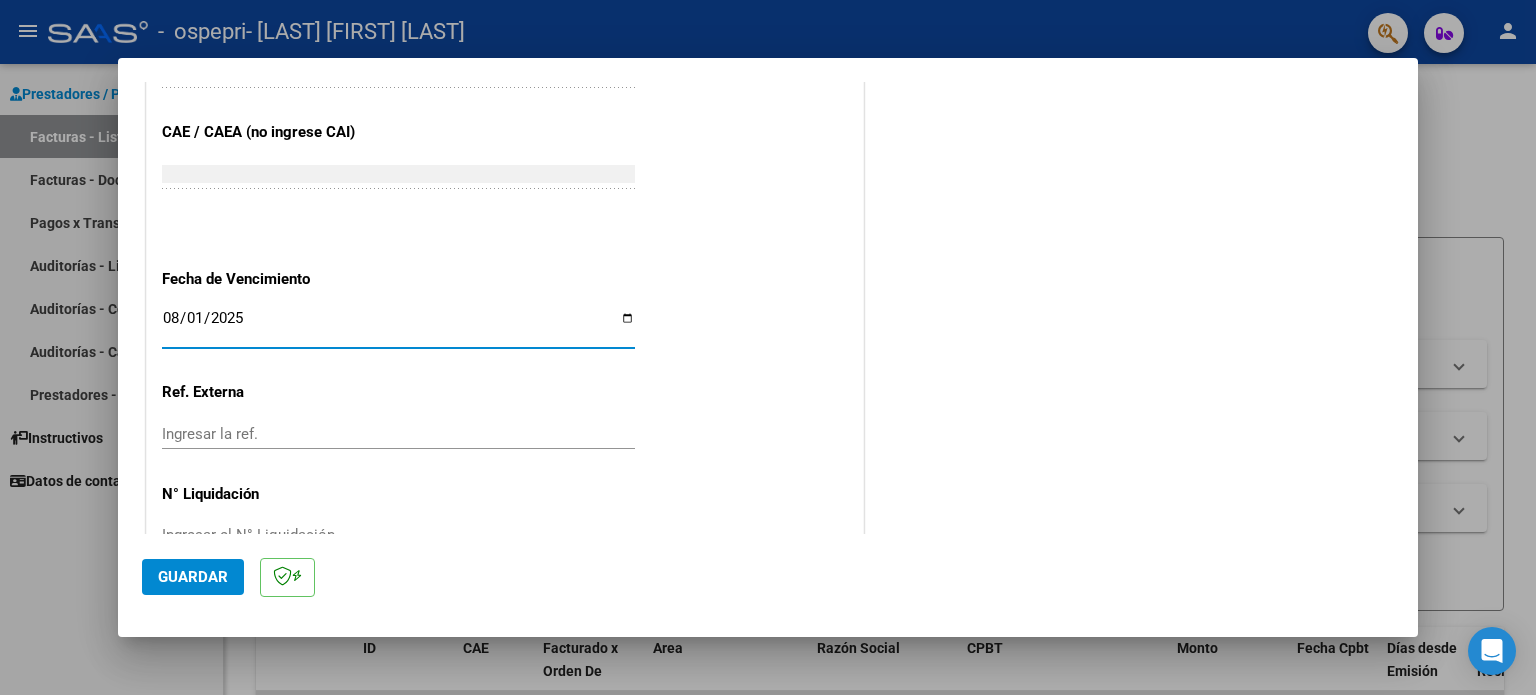 scroll, scrollTop: 1268, scrollLeft: 0, axis: vertical 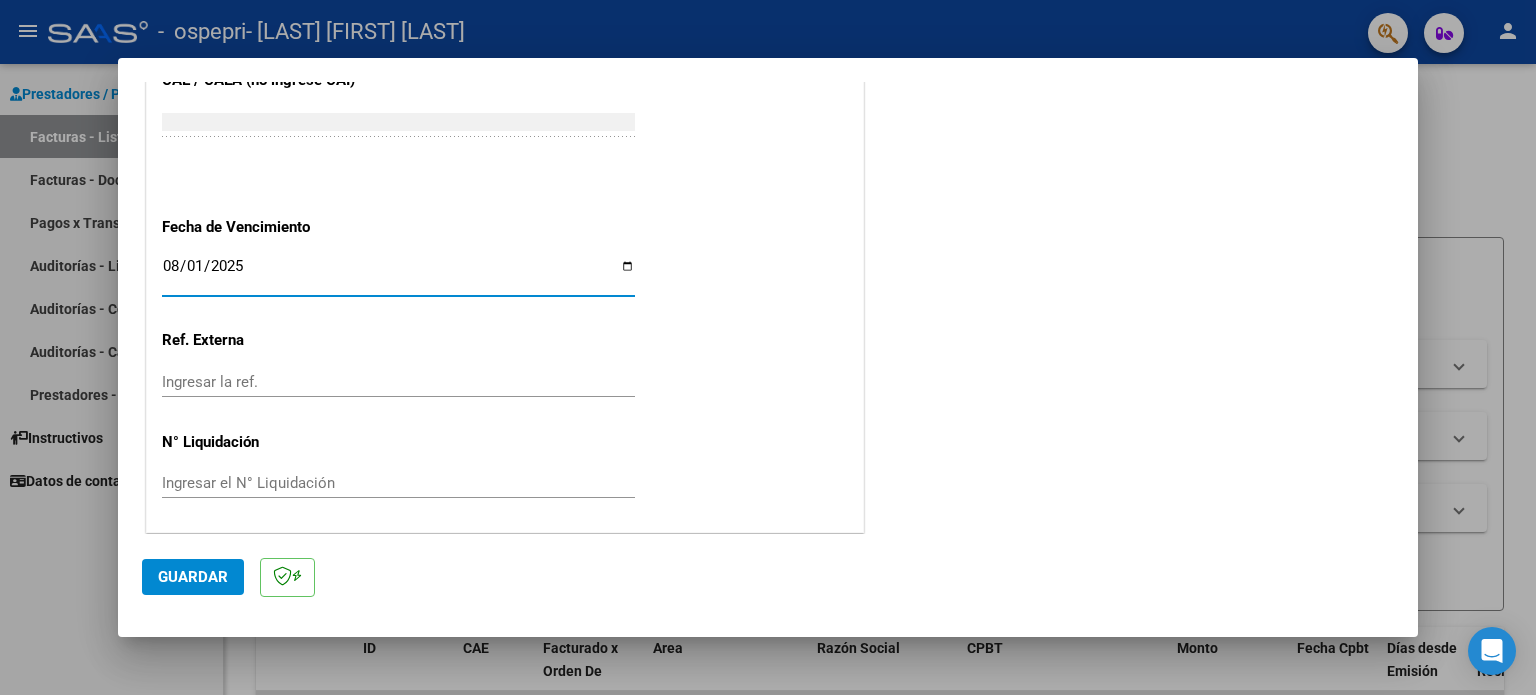 click on "2025-08-01" at bounding box center [398, 274] 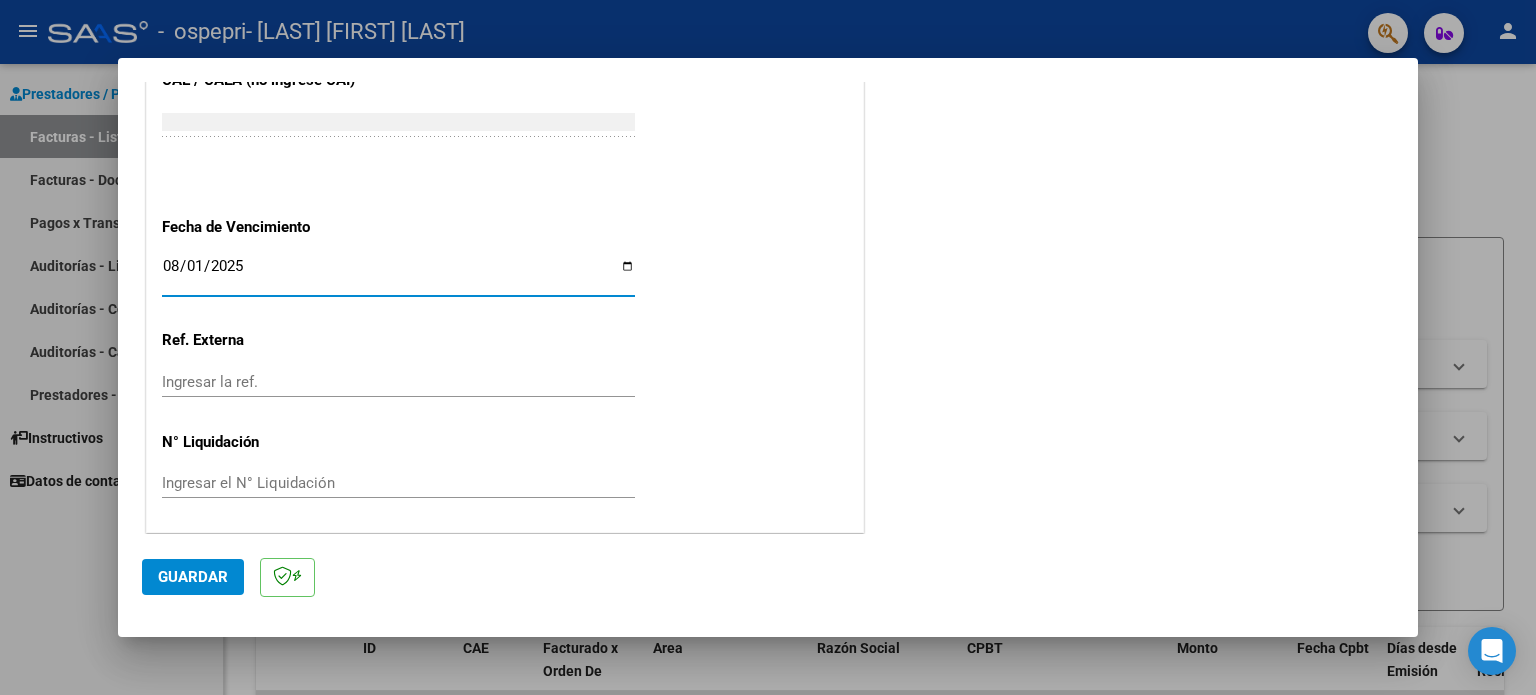 click on "2025-08-01" at bounding box center (398, 274) 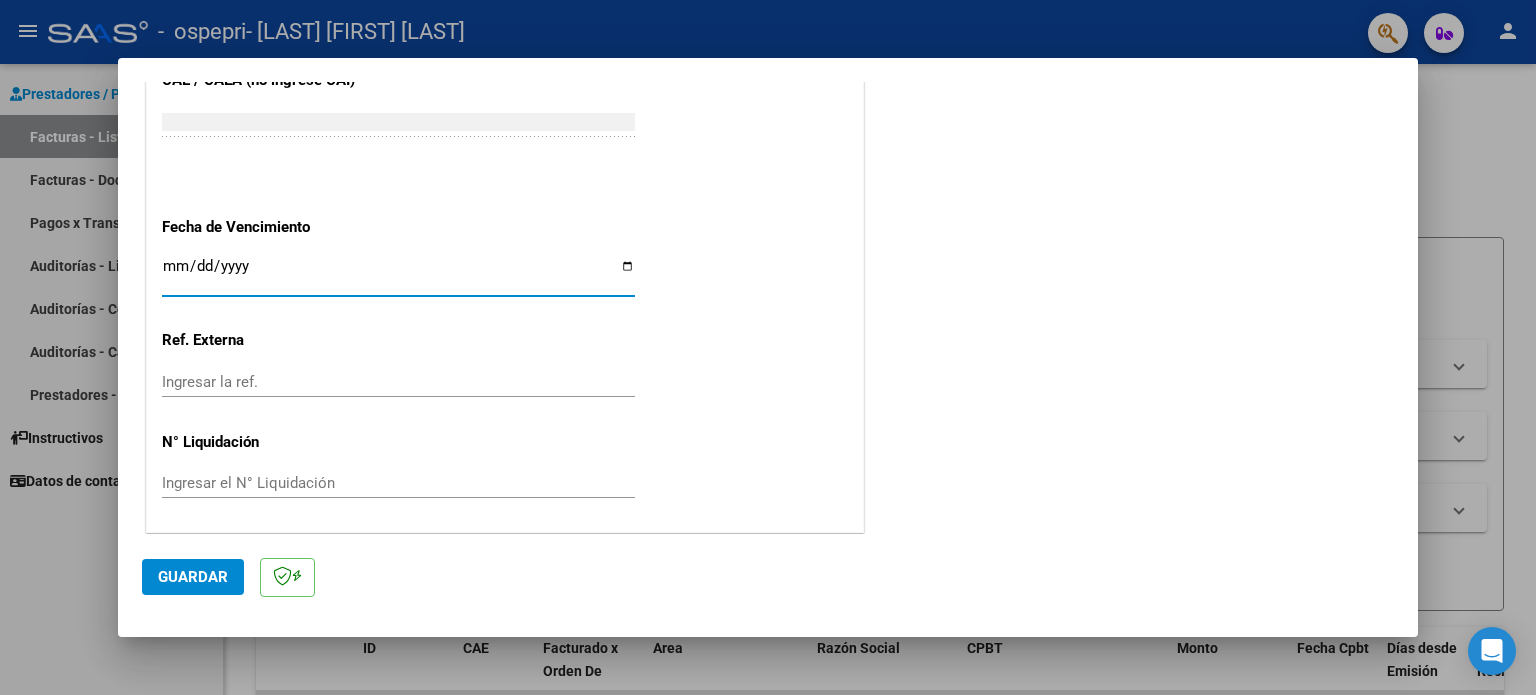 click on "Ingresar la fecha" at bounding box center [398, 274] 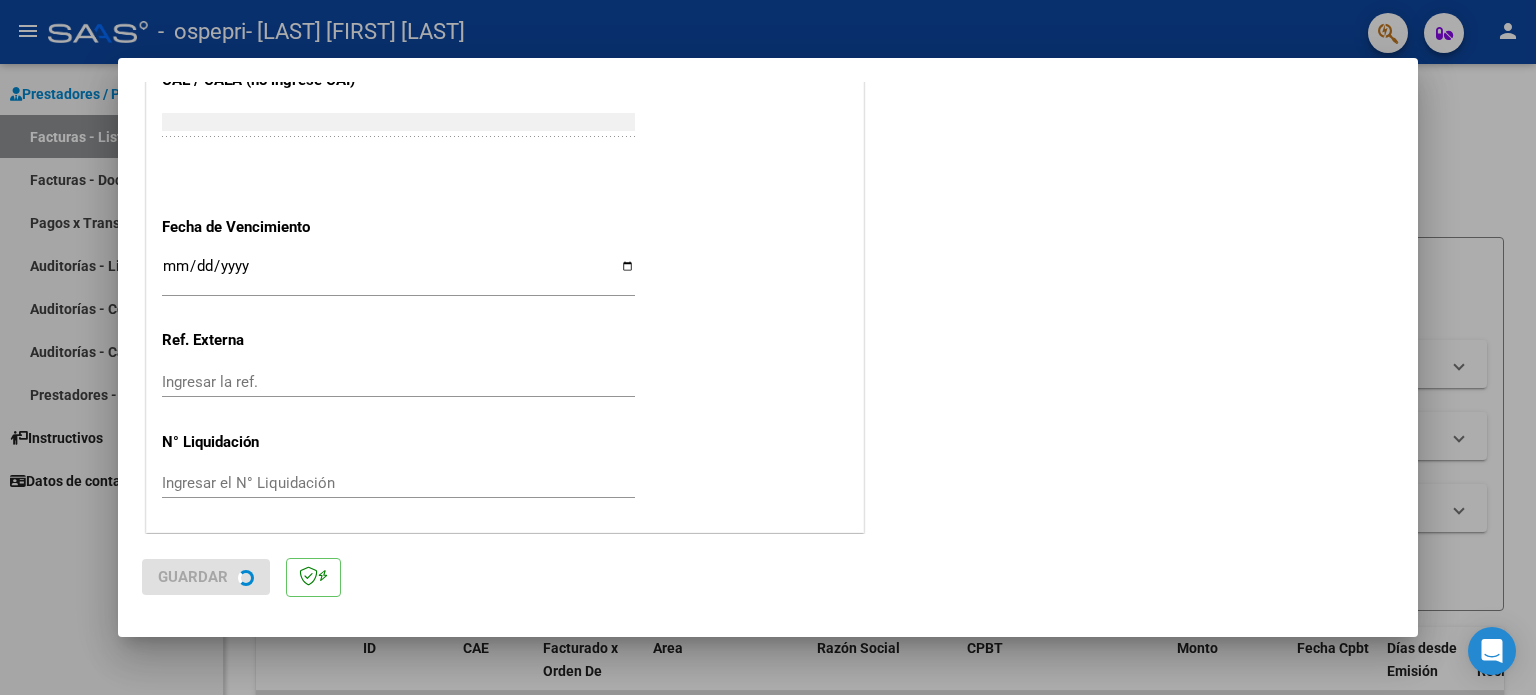 scroll, scrollTop: 0, scrollLeft: 0, axis: both 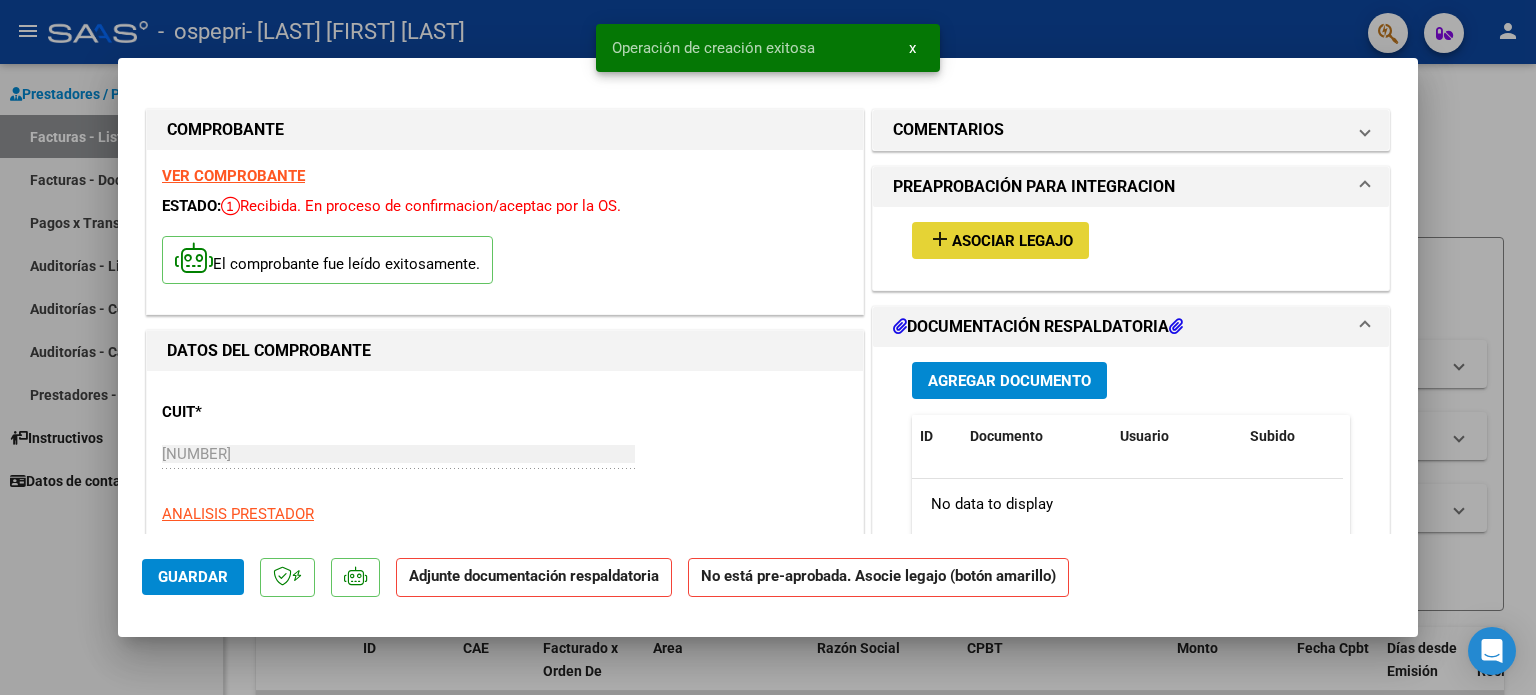 click on "Asociar Legajo" at bounding box center [1012, 241] 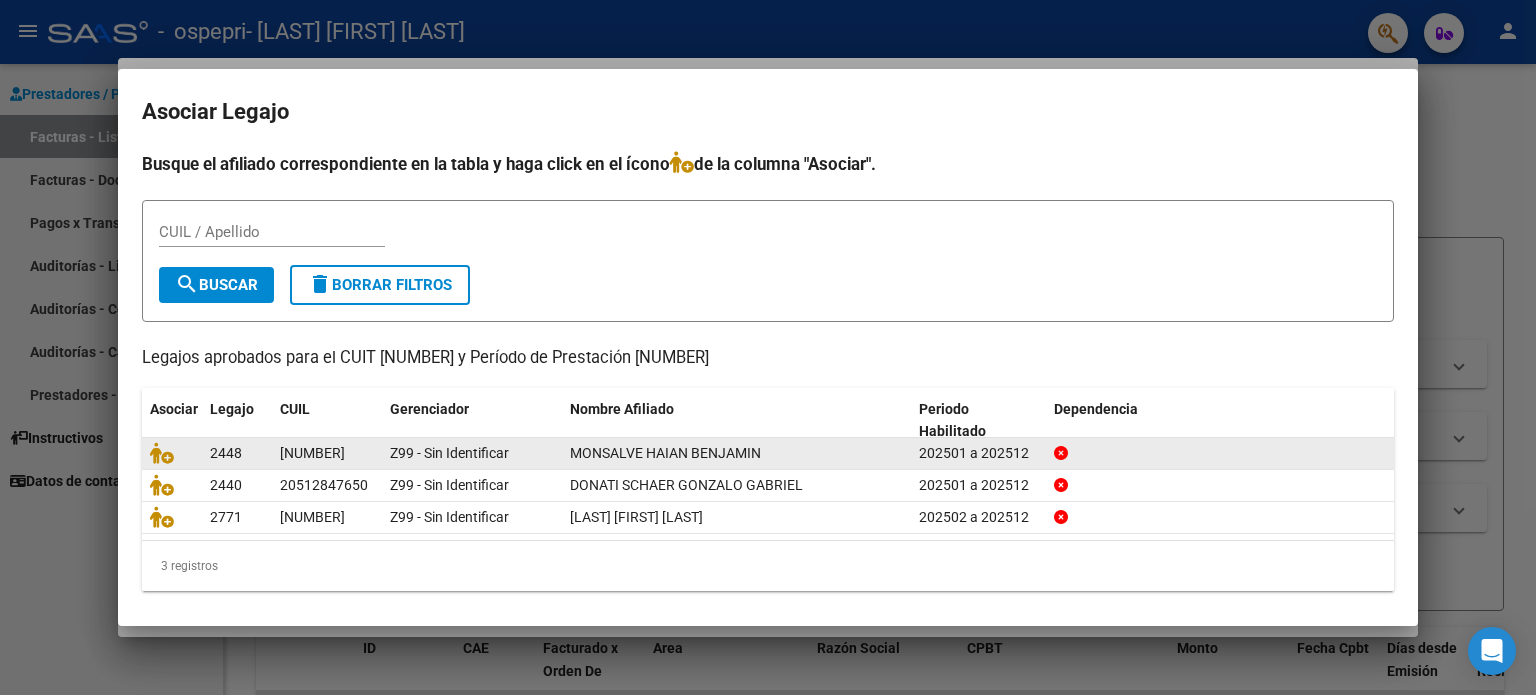 click on "[NUMBER]" 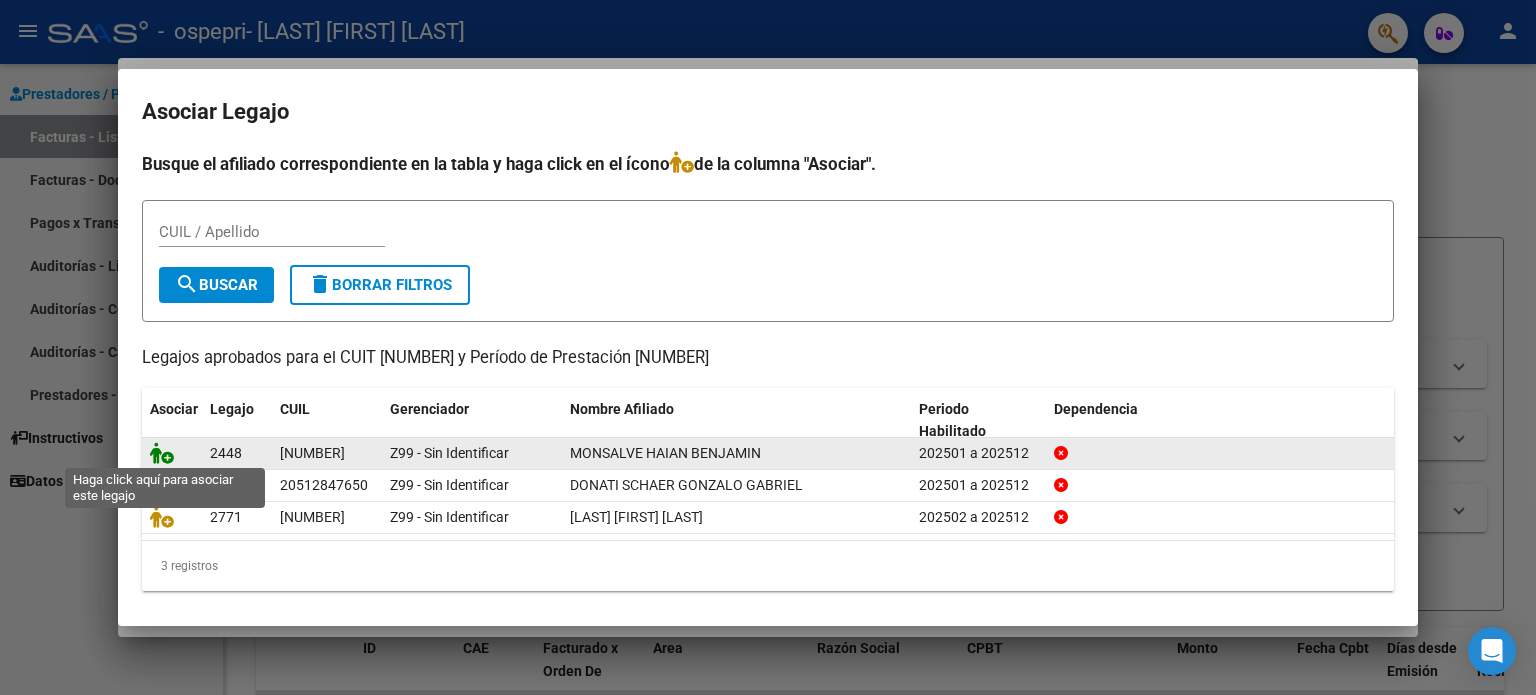 click 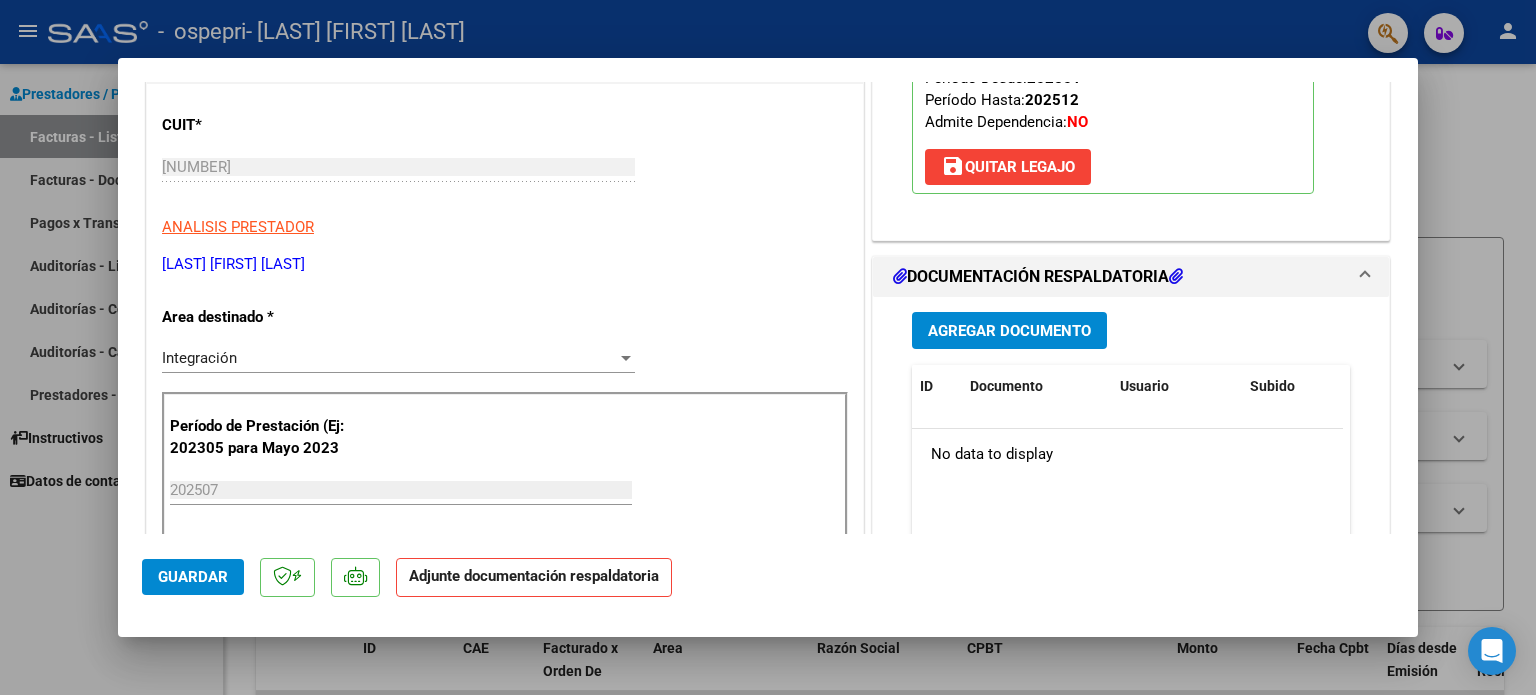 scroll, scrollTop: 288, scrollLeft: 0, axis: vertical 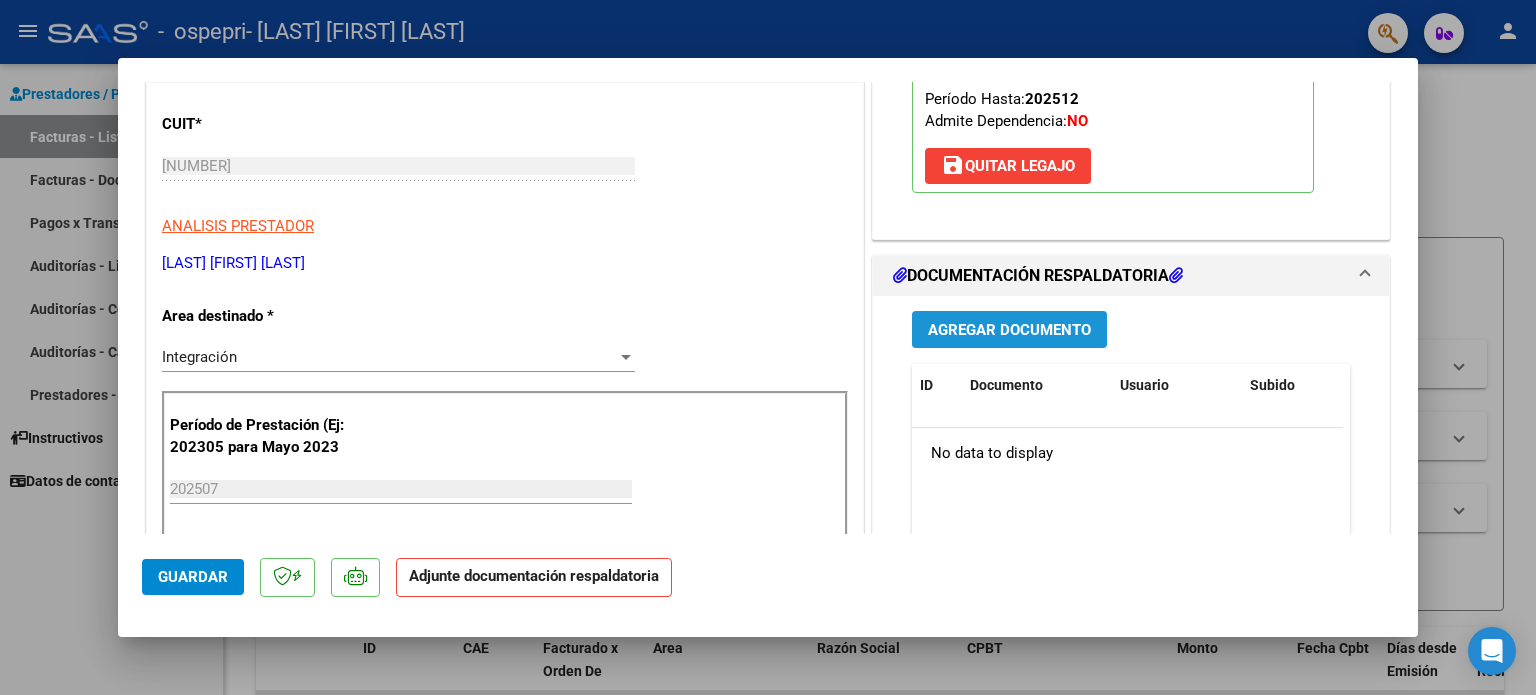 click on "Agregar Documento" at bounding box center (1009, 330) 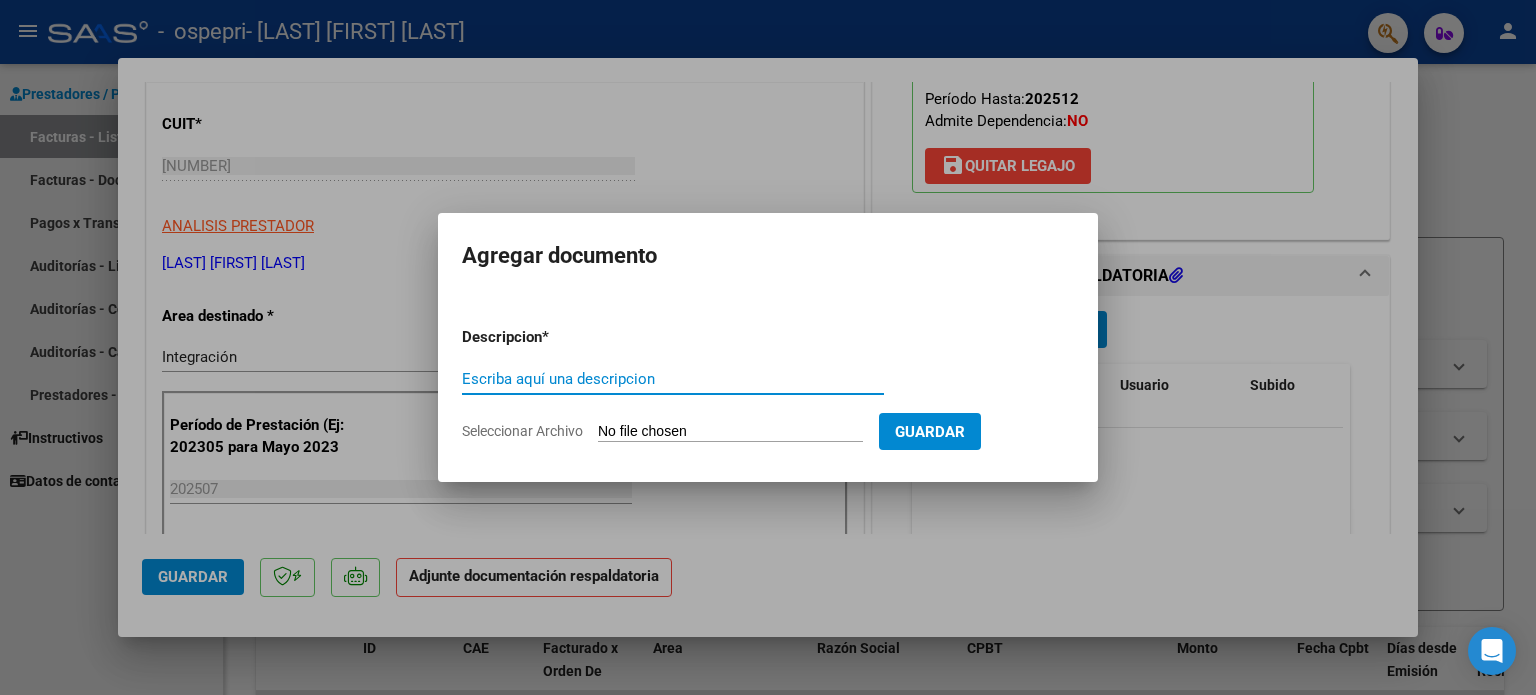 click on "Escriba aquí una descripcion" at bounding box center (673, 379) 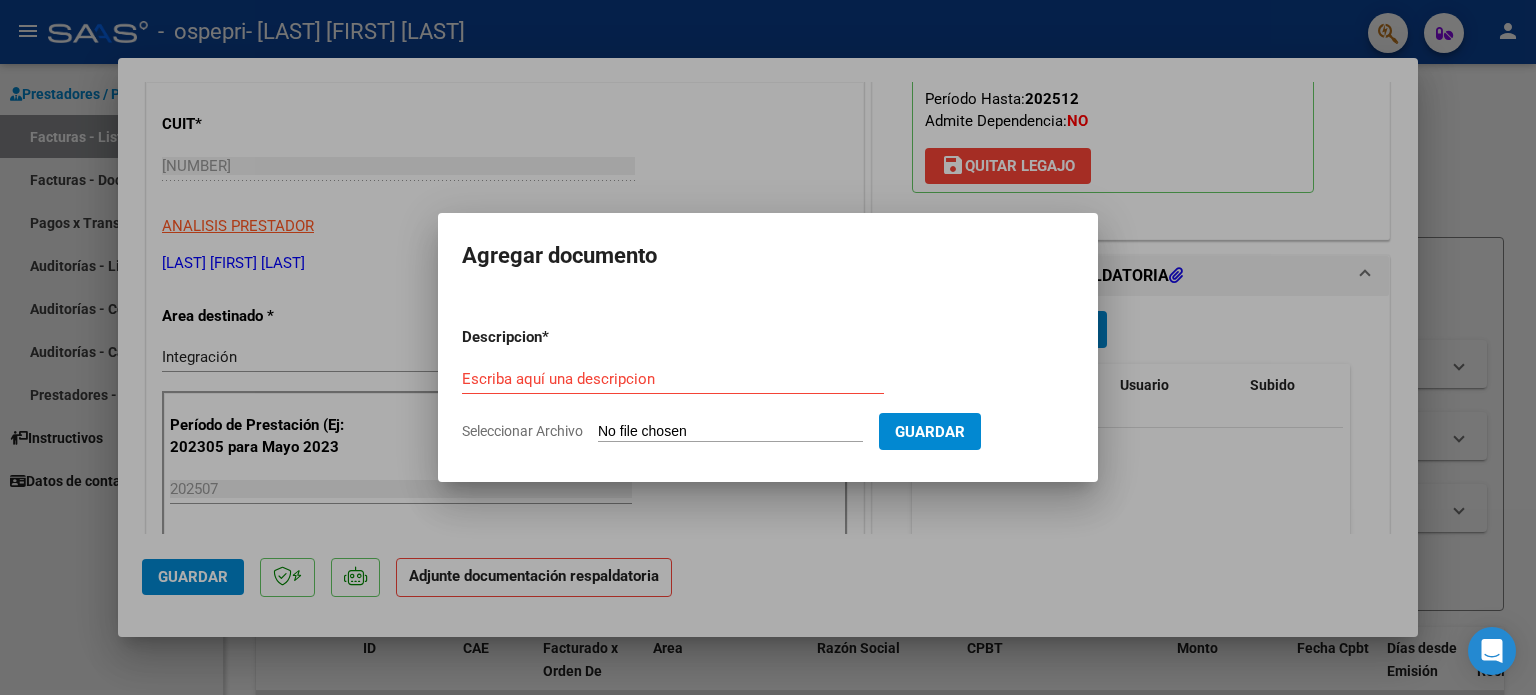click on "Seleccionar Archivo" at bounding box center [730, 432] 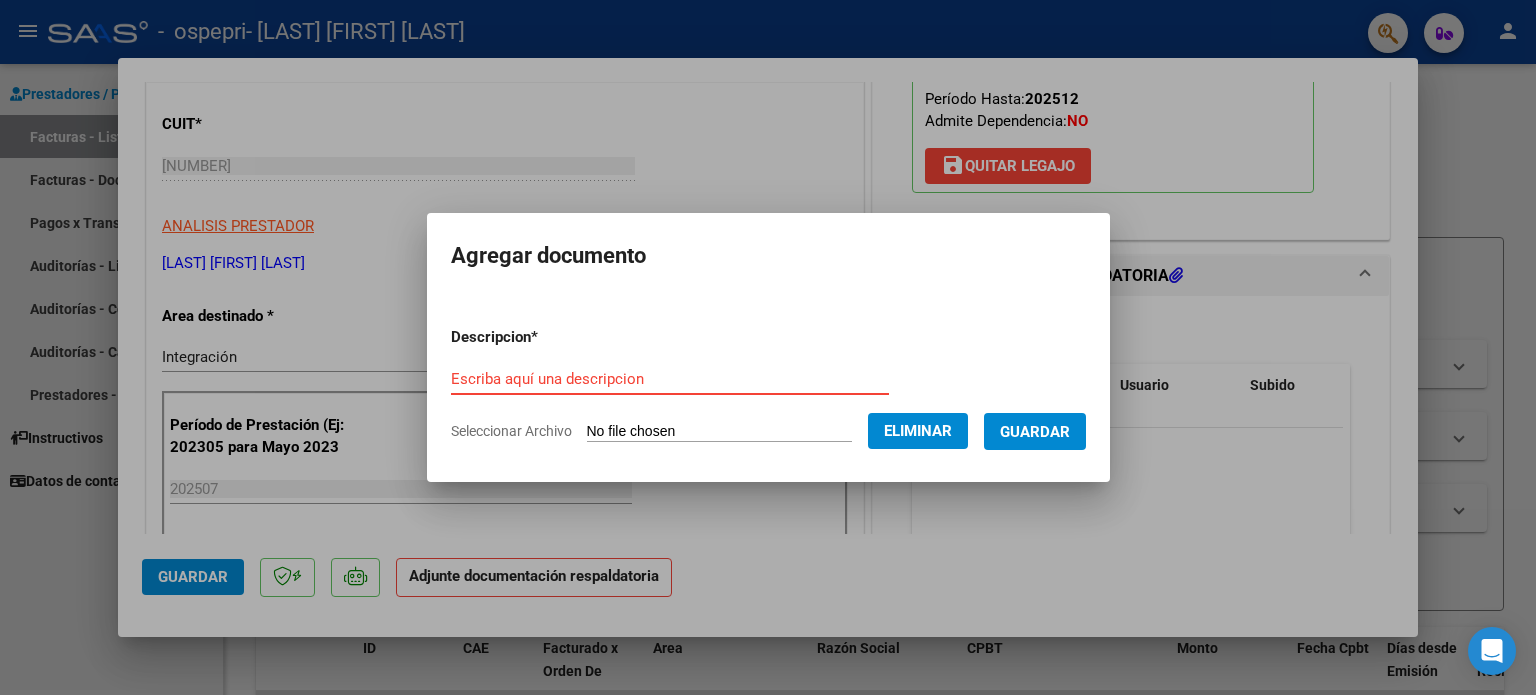 click on "Escriba aquí una descripcion" at bounding box center (670, 379) 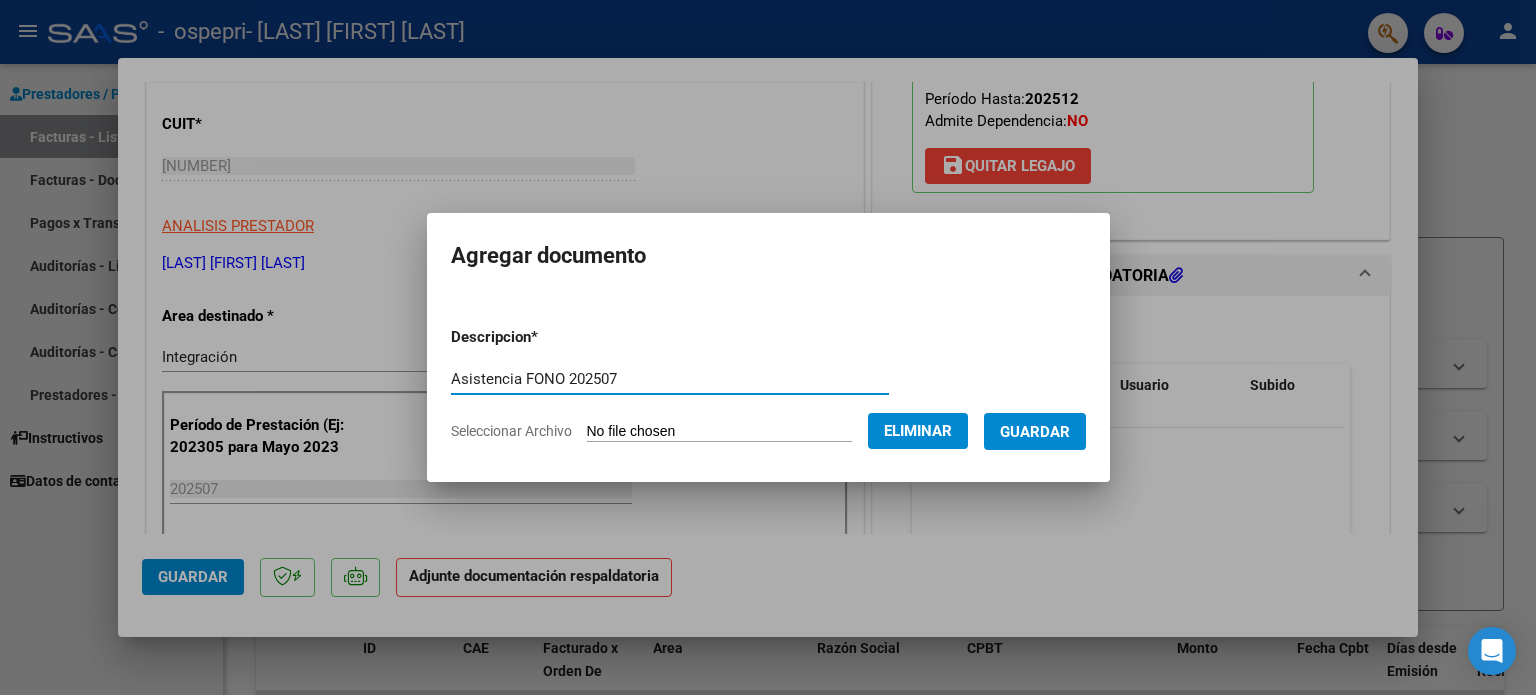 type on "Asistencia FONO 202507" 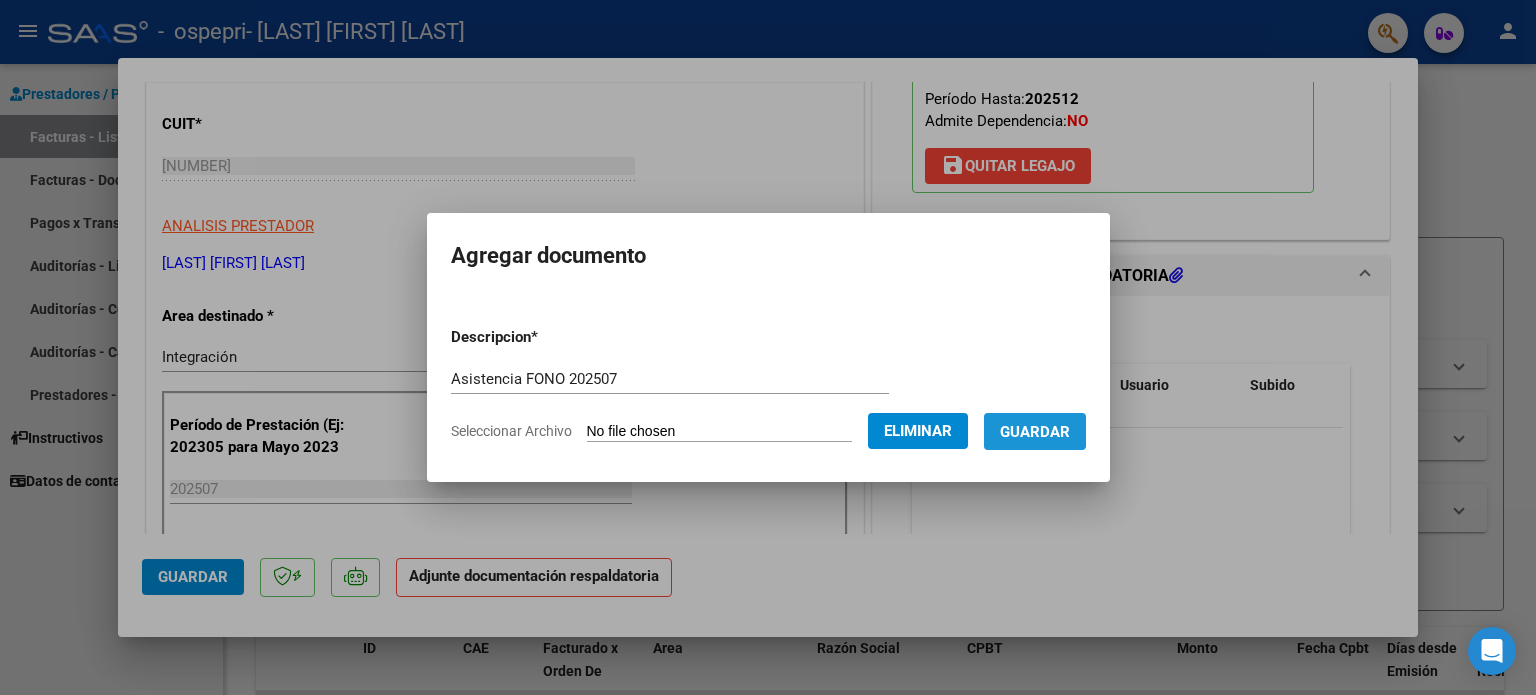 click on "Guardar" at bounding box center [1035, 432] 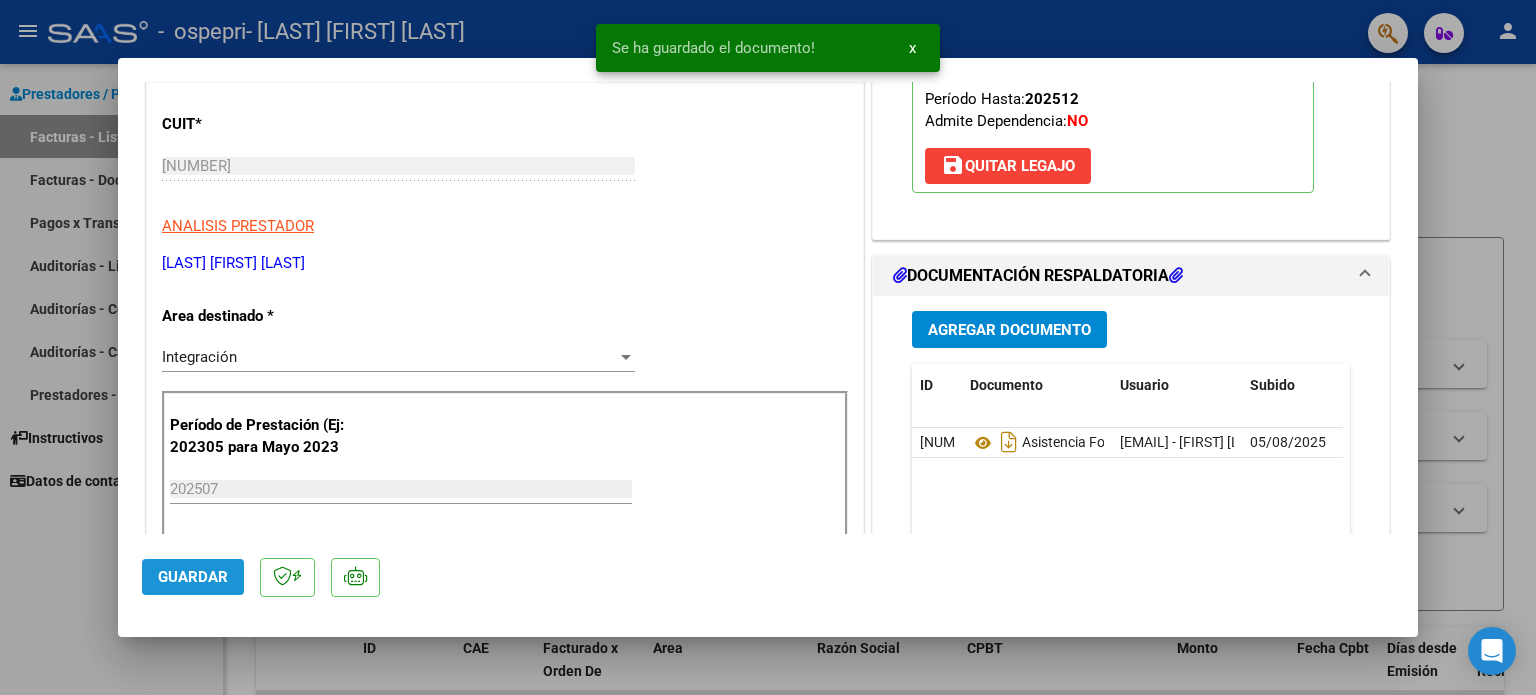 click on "Guardar" 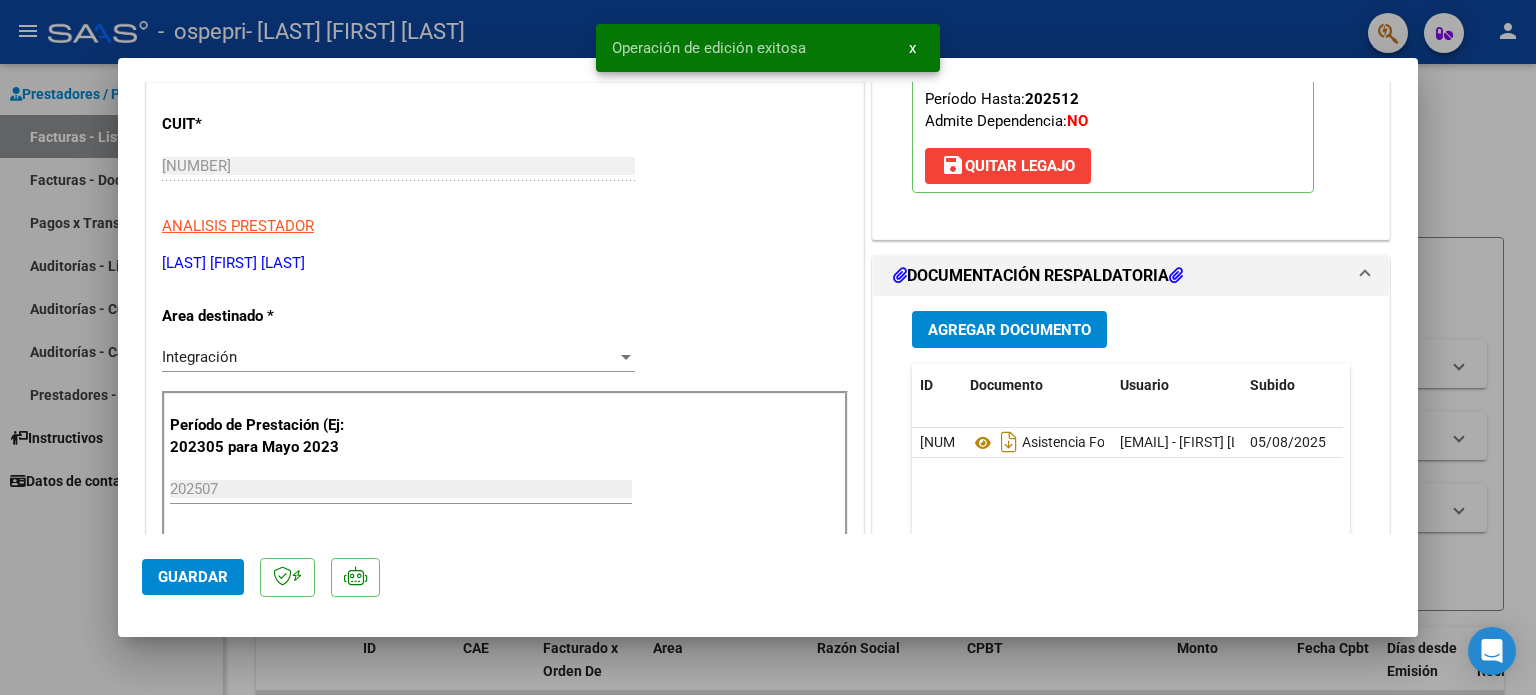 click at bounding box center [768, 347] 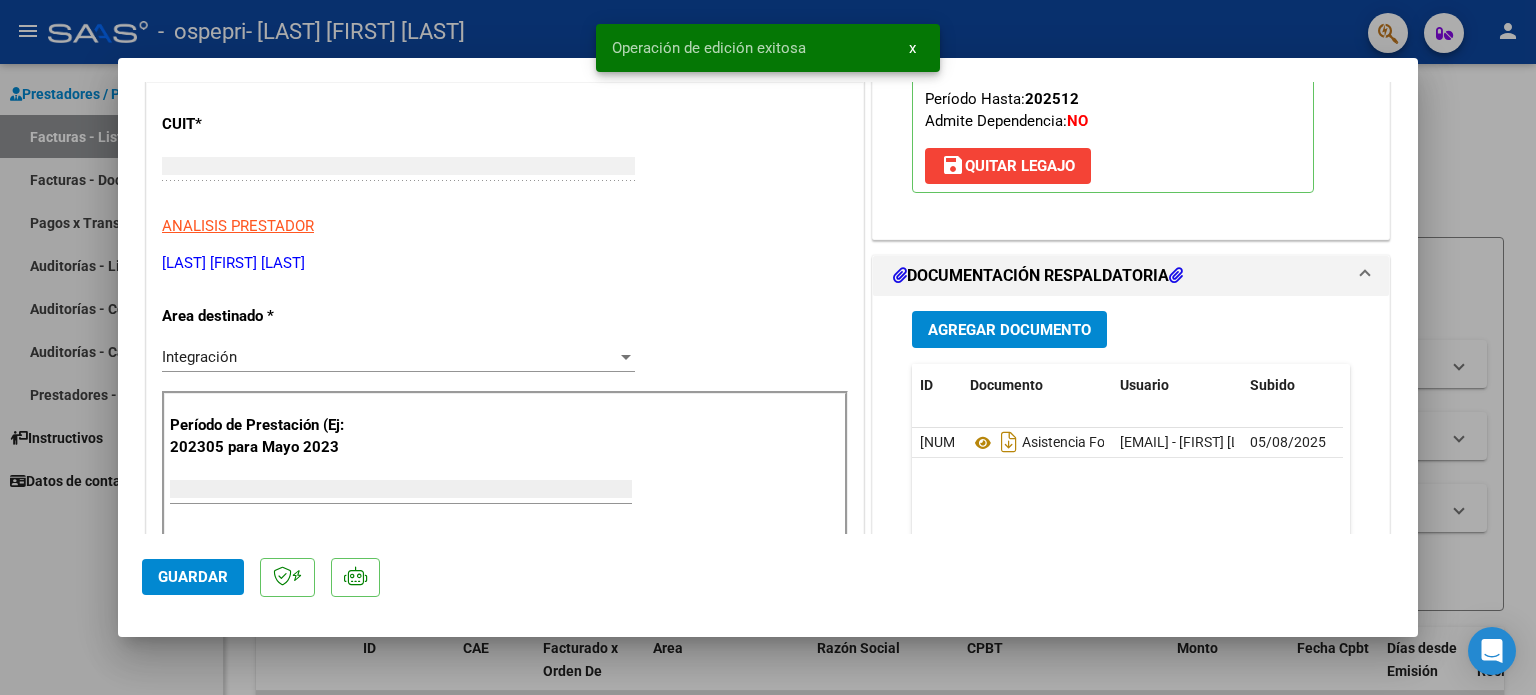 scroll, scrollTop: 226, scrollLeft: 0, axis: vertical 